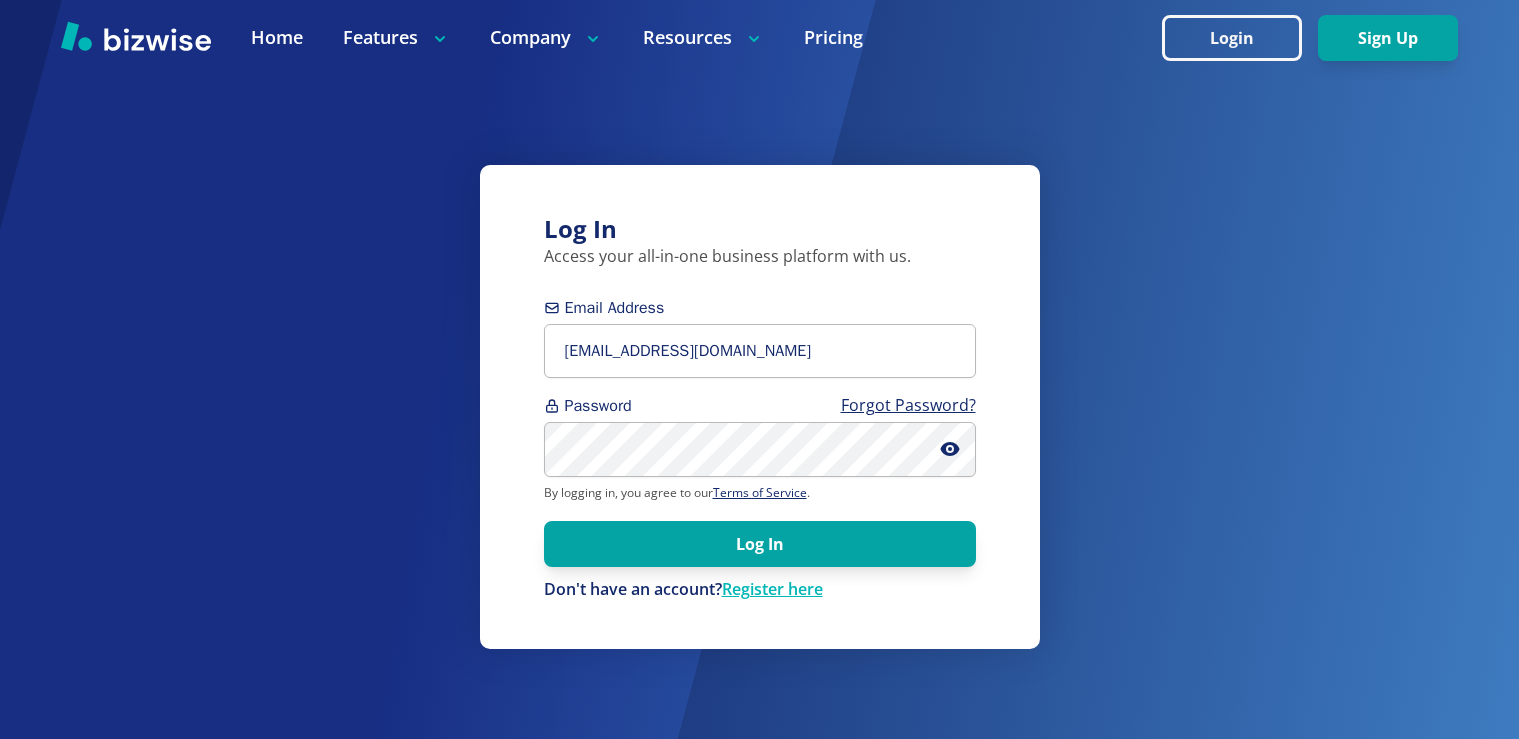 scroll, scrollTop: 0, scrollLeft: 0, axis: both 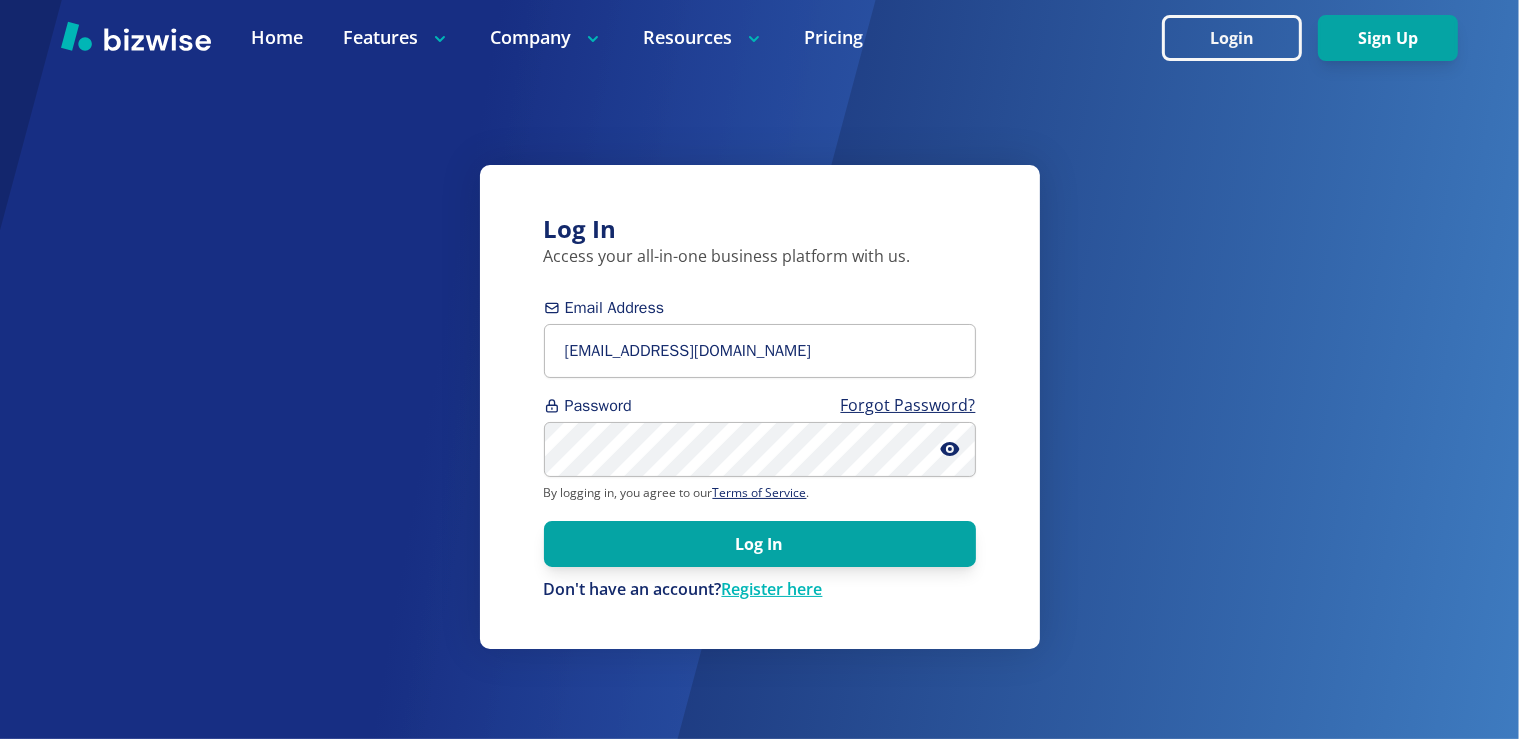 type on "[EMAIL_ADDRESS][DOMAIN_NAME]" 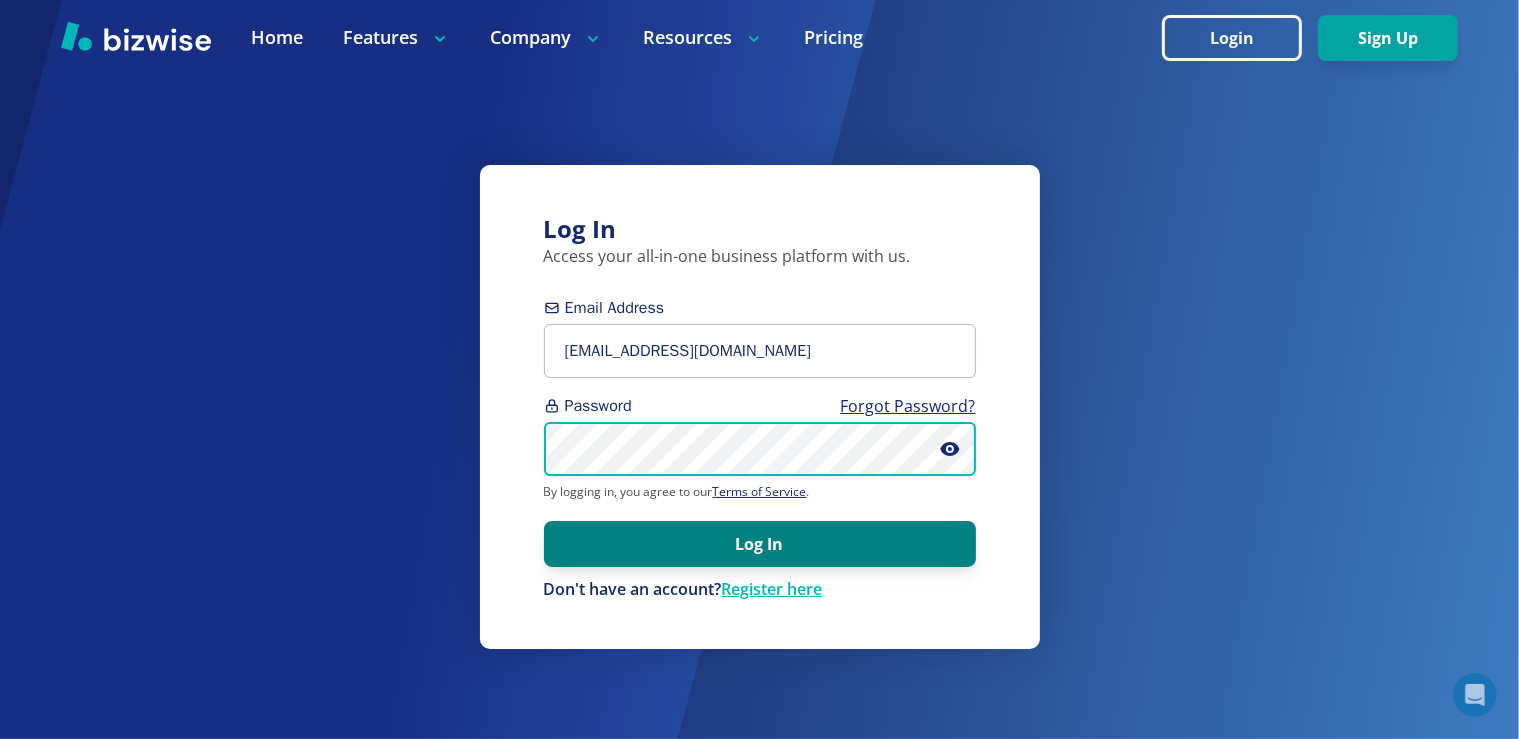 scroll, scrollTop: 0, scrollLeft: 0, axis: both 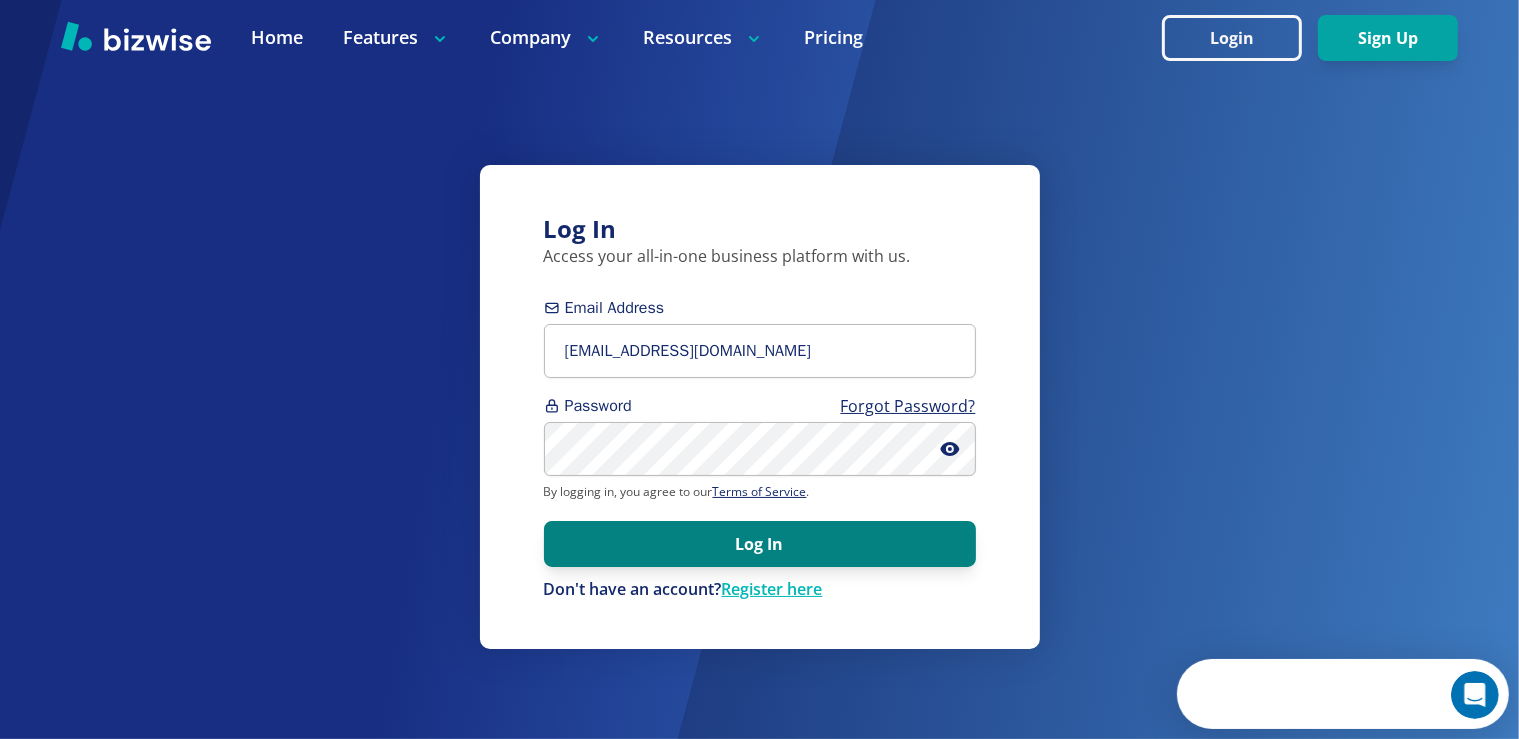 click on "Log In" at bounding box center (760, 544) 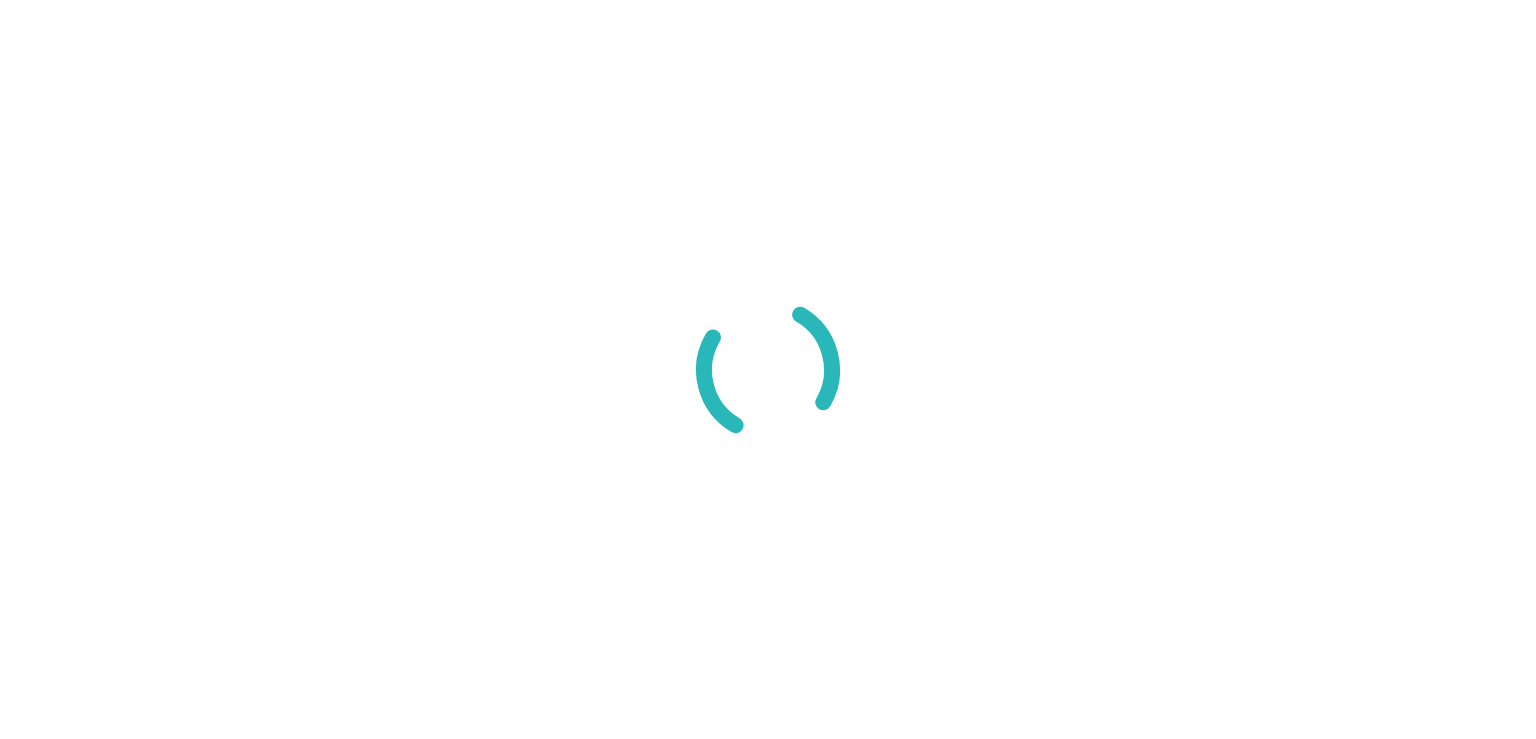 scroll, scrollTop: 0, scrollLeft: 0, axis: both 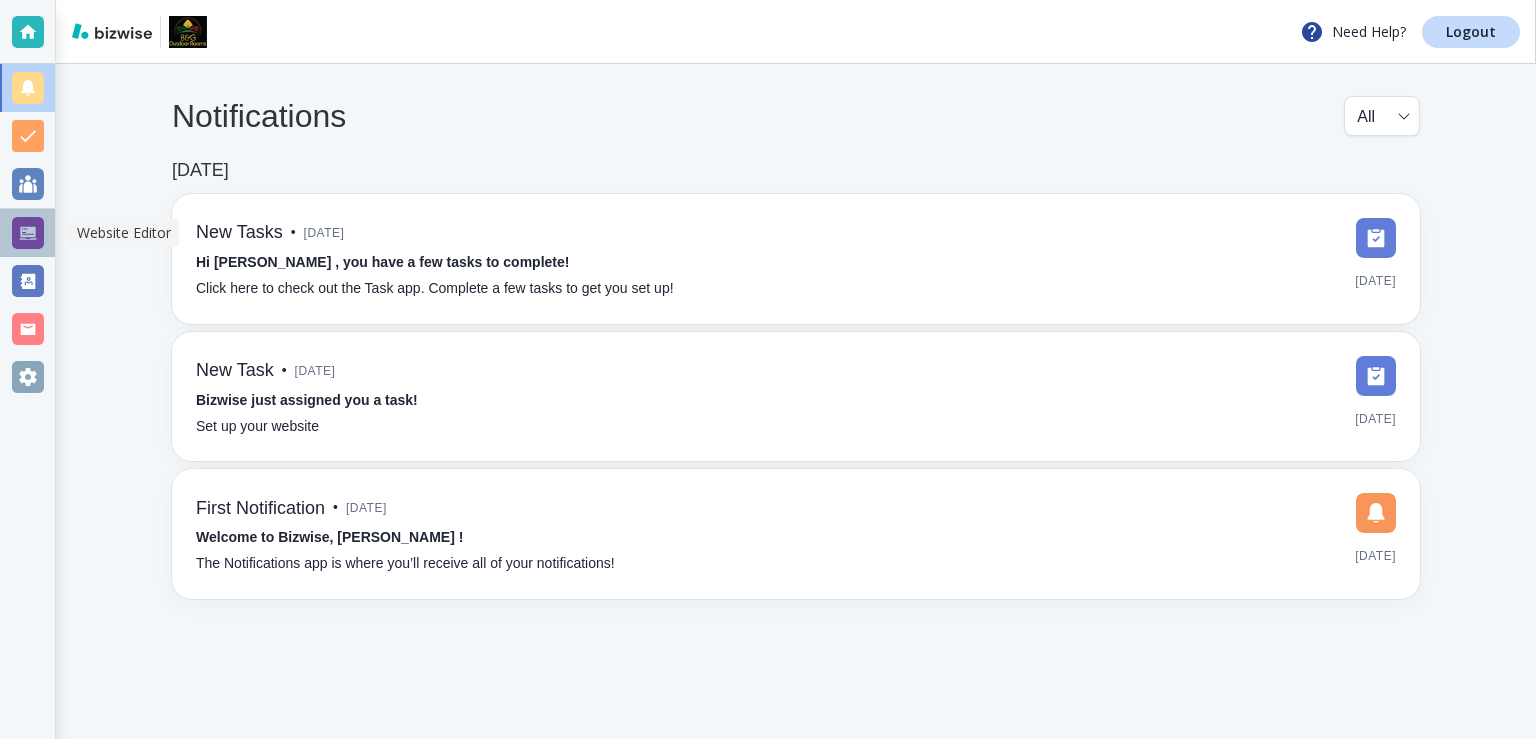 click at bounding box center [28, 233] 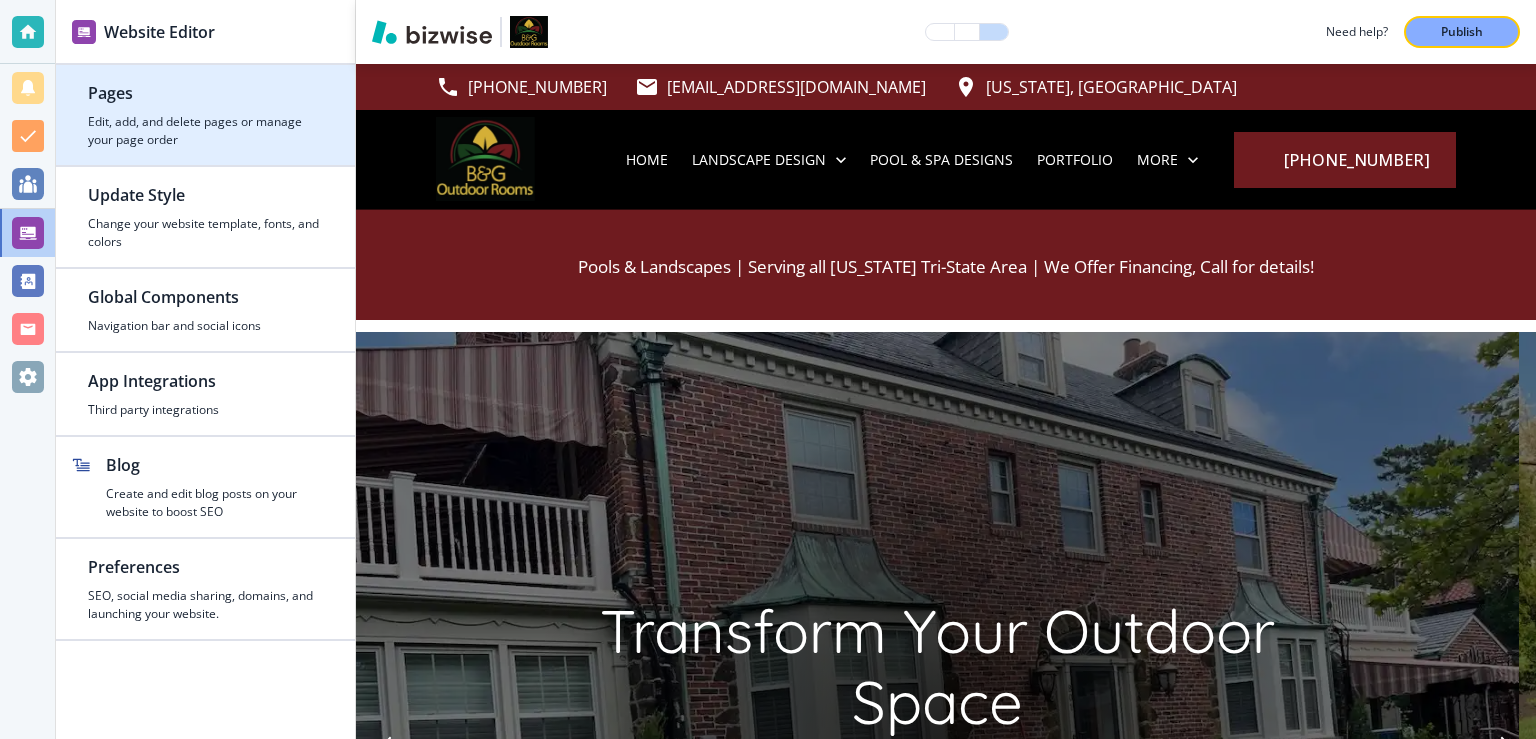 click at bounding box center [205, 109] 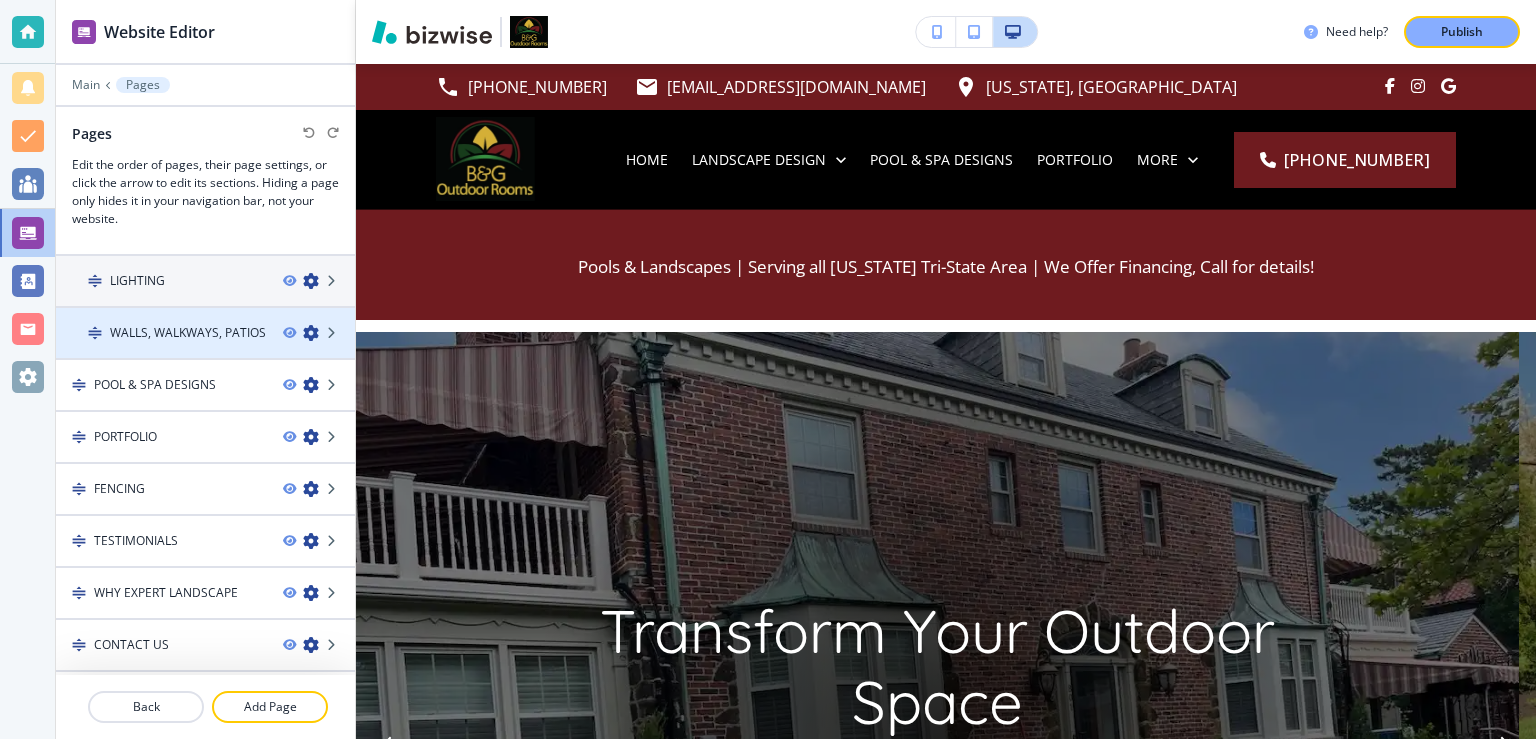 scroll, scrollTop: 137, scrollLeft: 0, axis: vertical 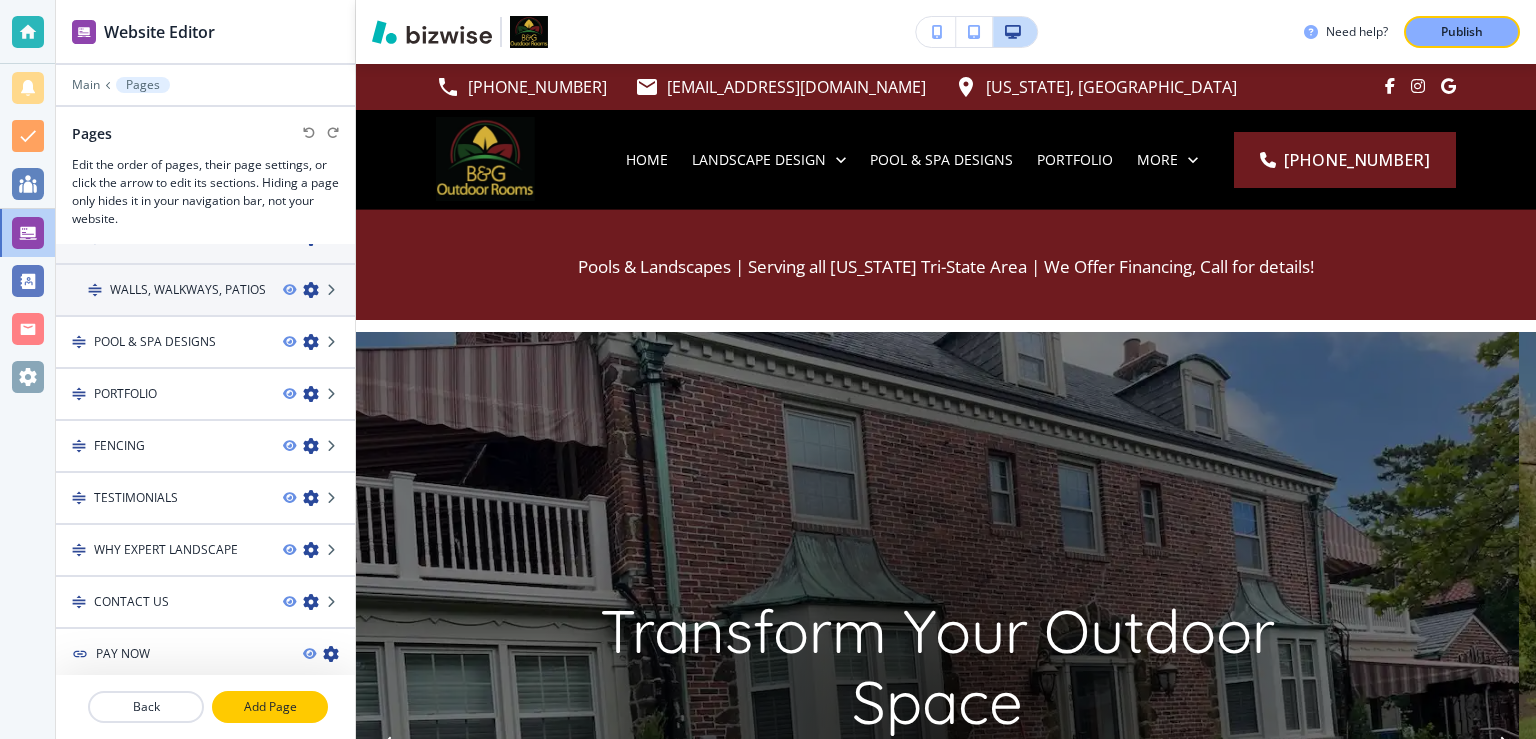 click on "Add Page" at bounding box center [270, 707] 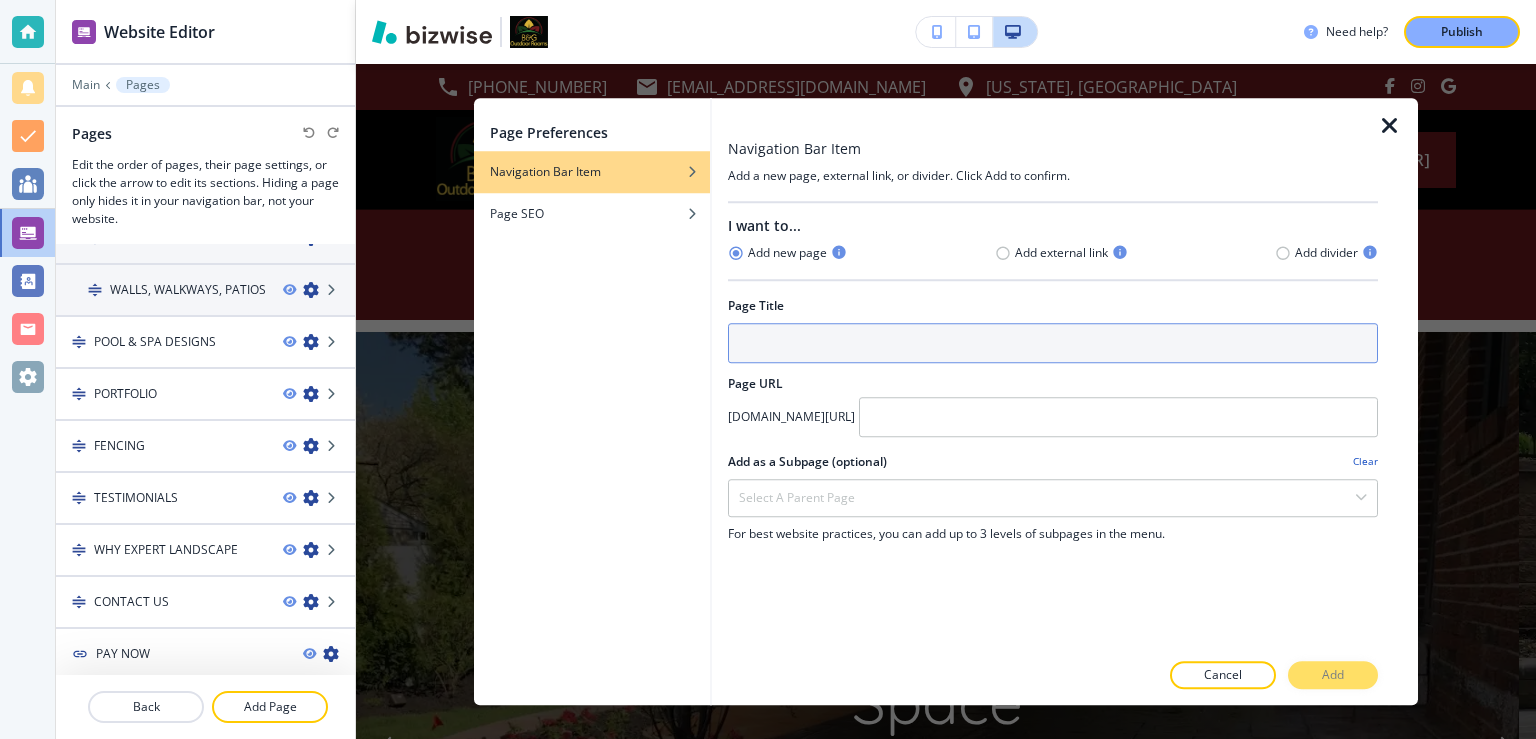 click at bounding box center (1053, 343) 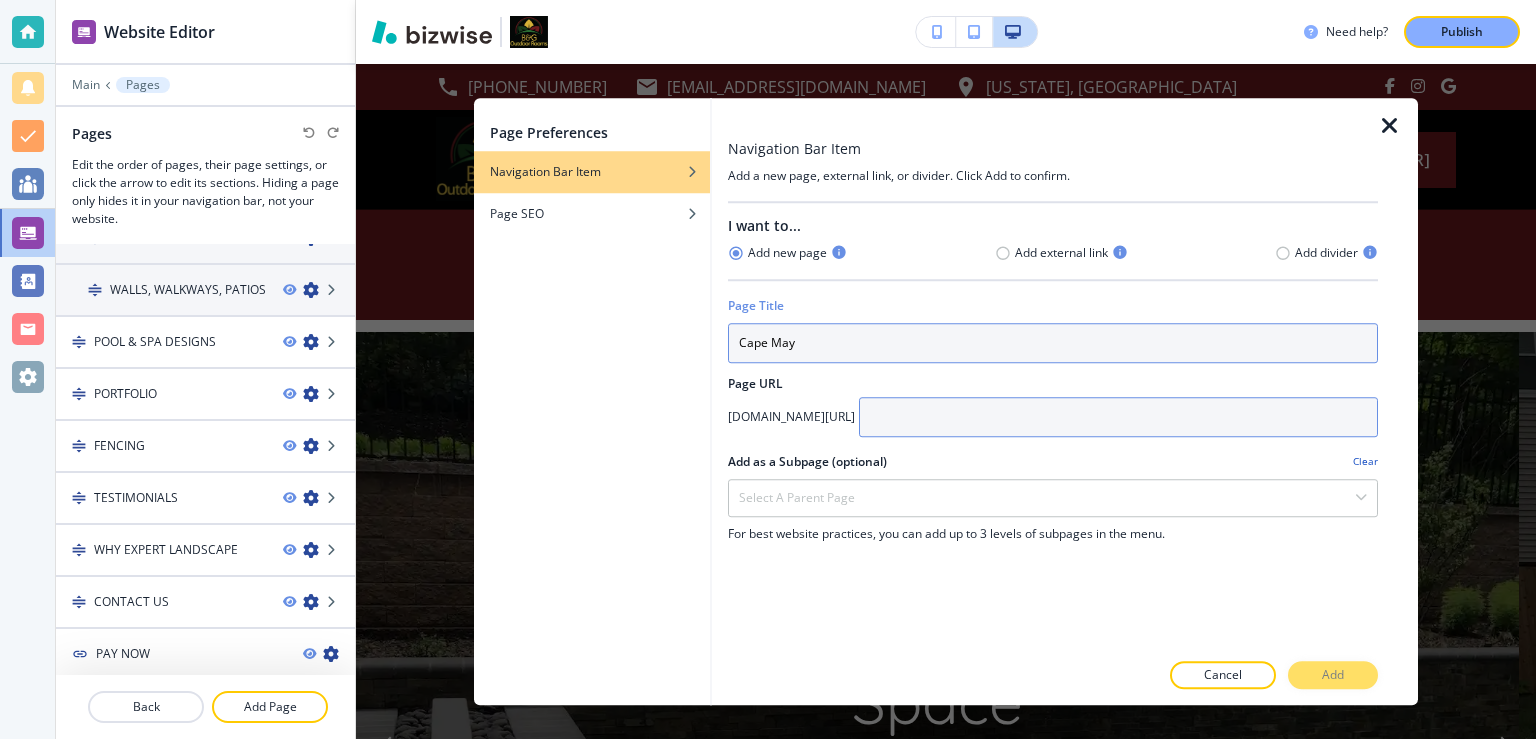 type on "Cape May" 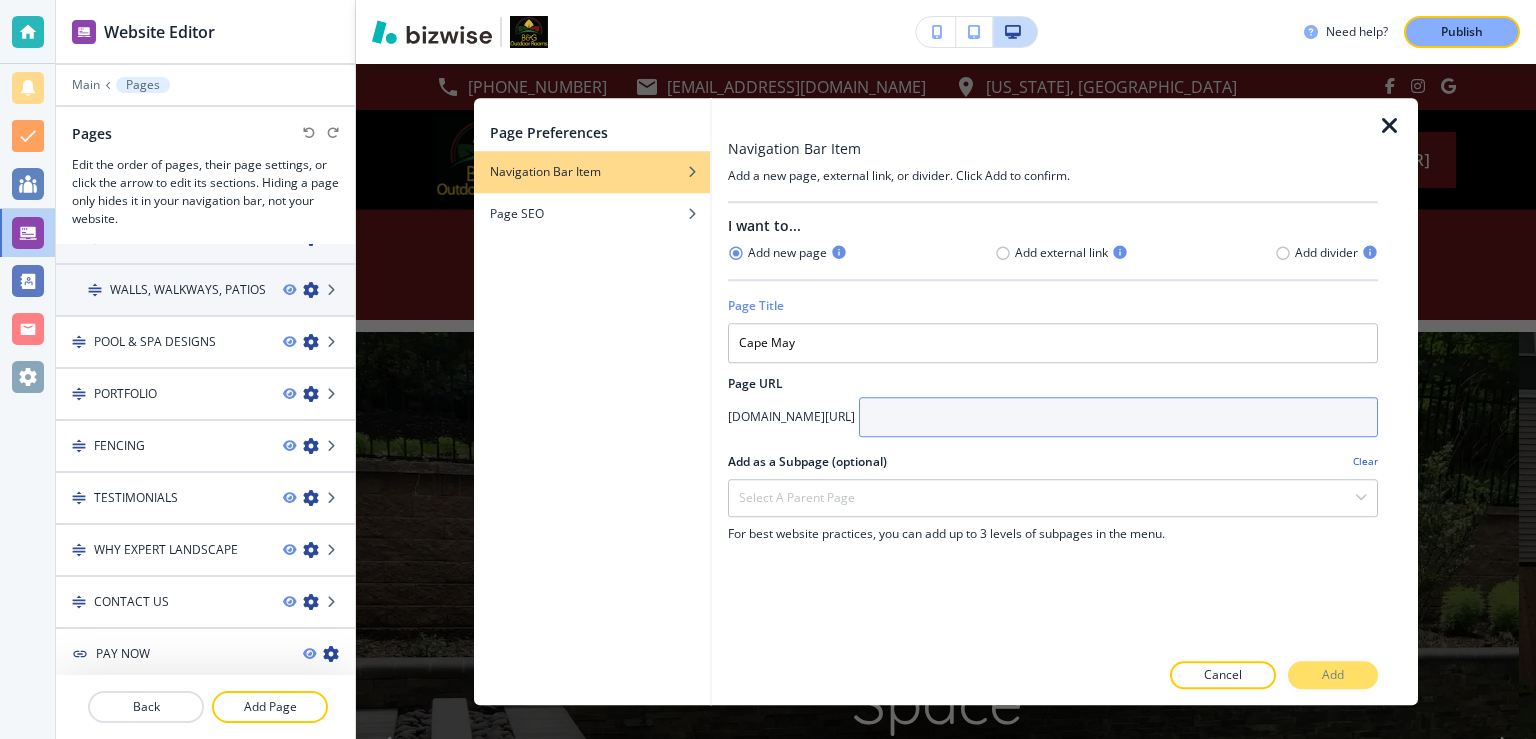 click at bounding box center [1118, 417] 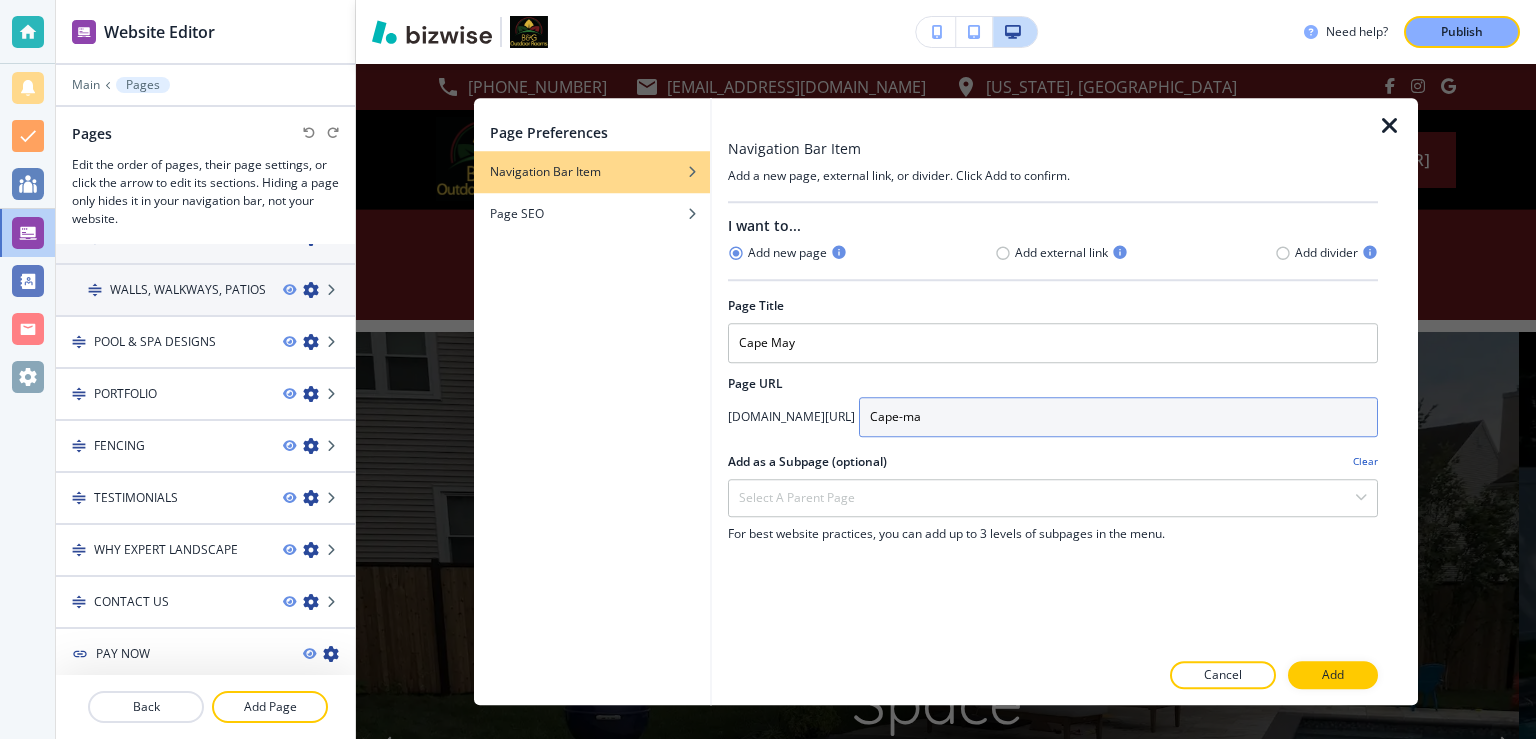 click on "Cape-ma" at bounding box center [1118, 417] 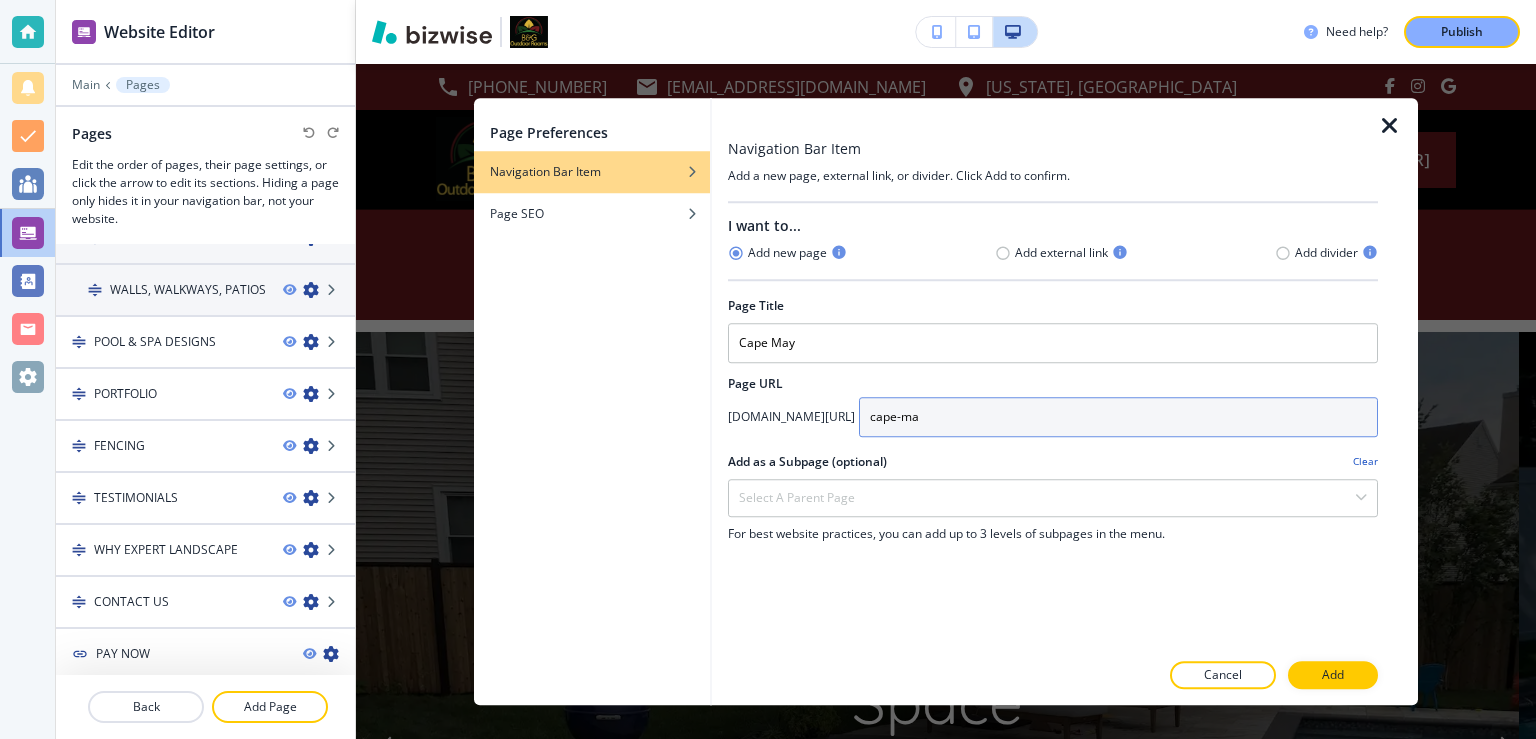 click on "cape-ma" at bounding box center [1118, 417] 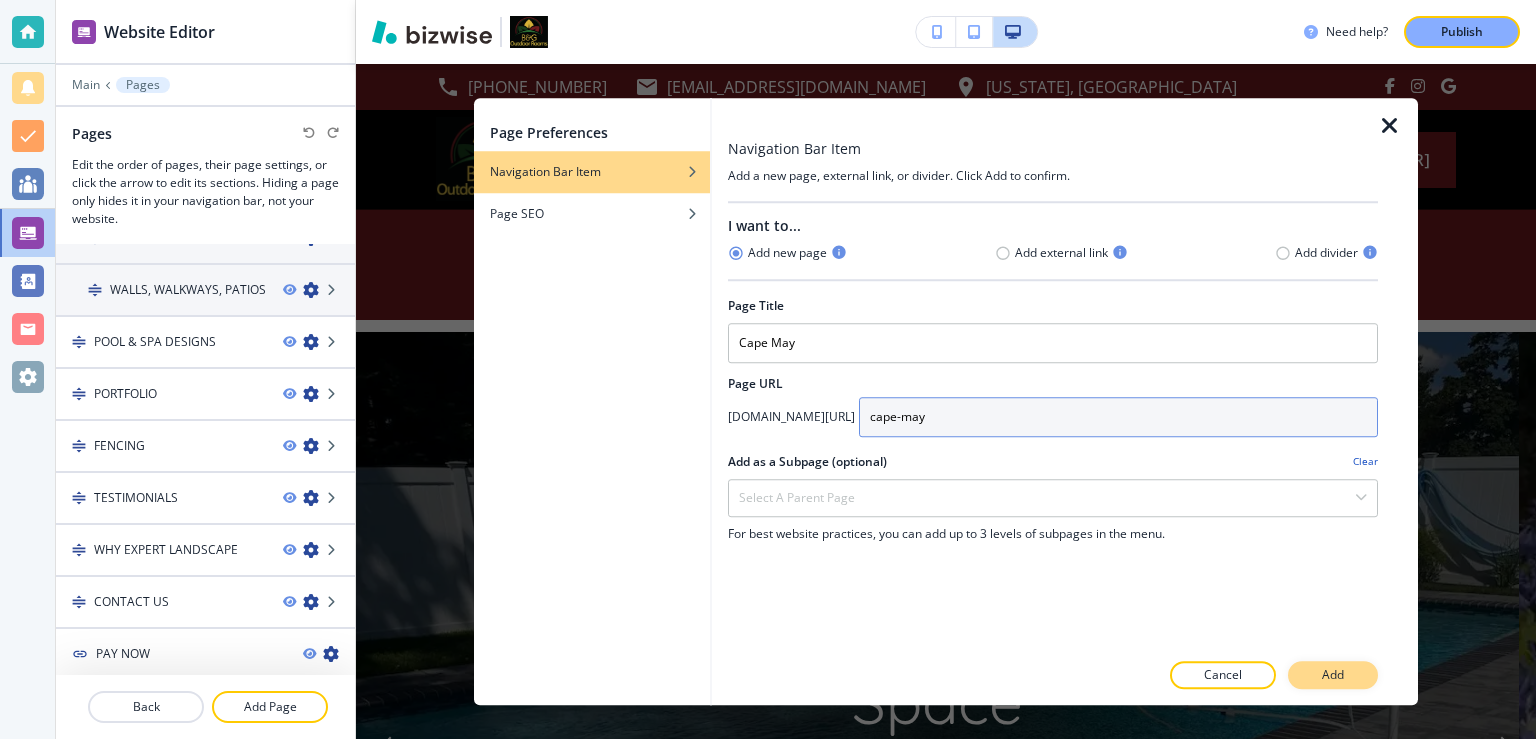 type on "cape-may" 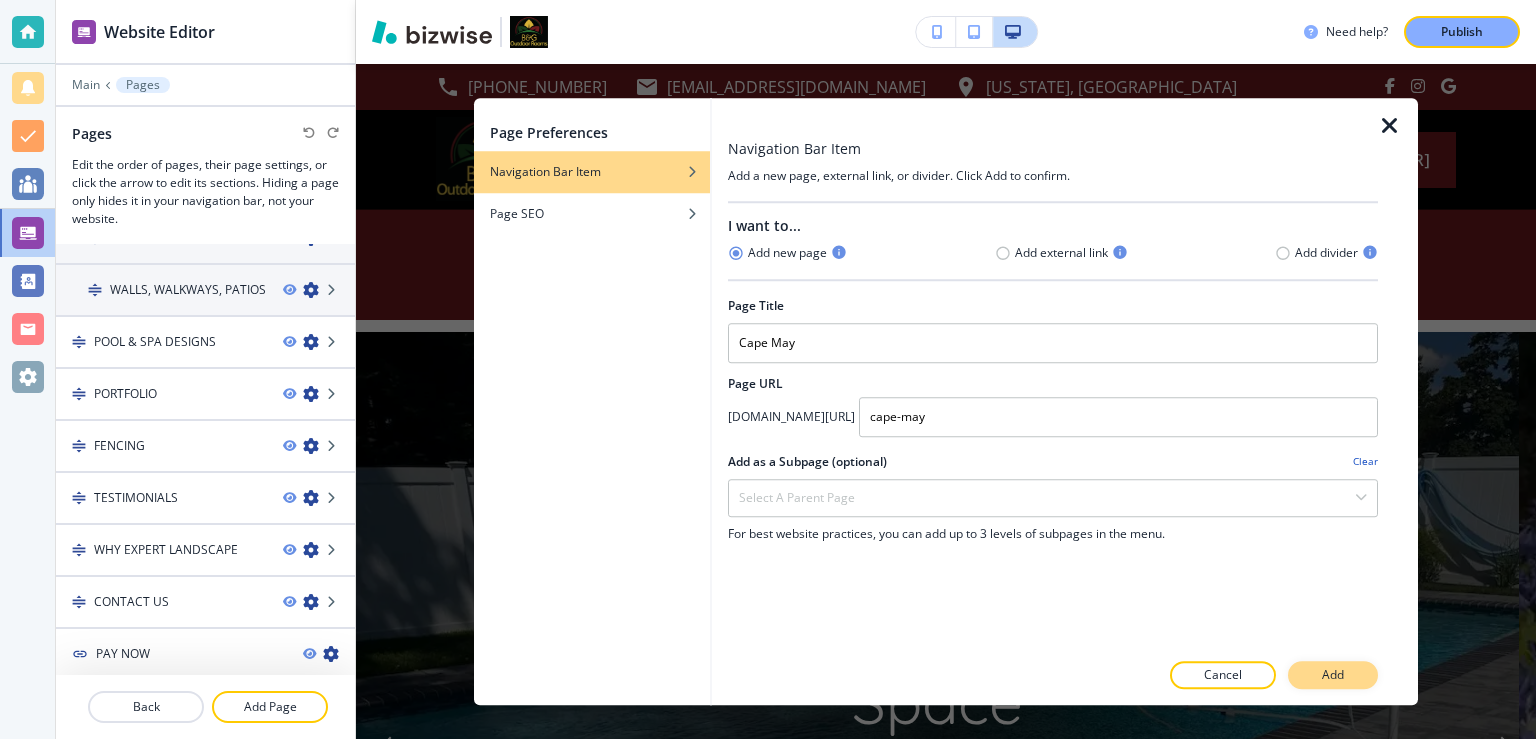 click on "Add" at bounding box center [1333, 675] 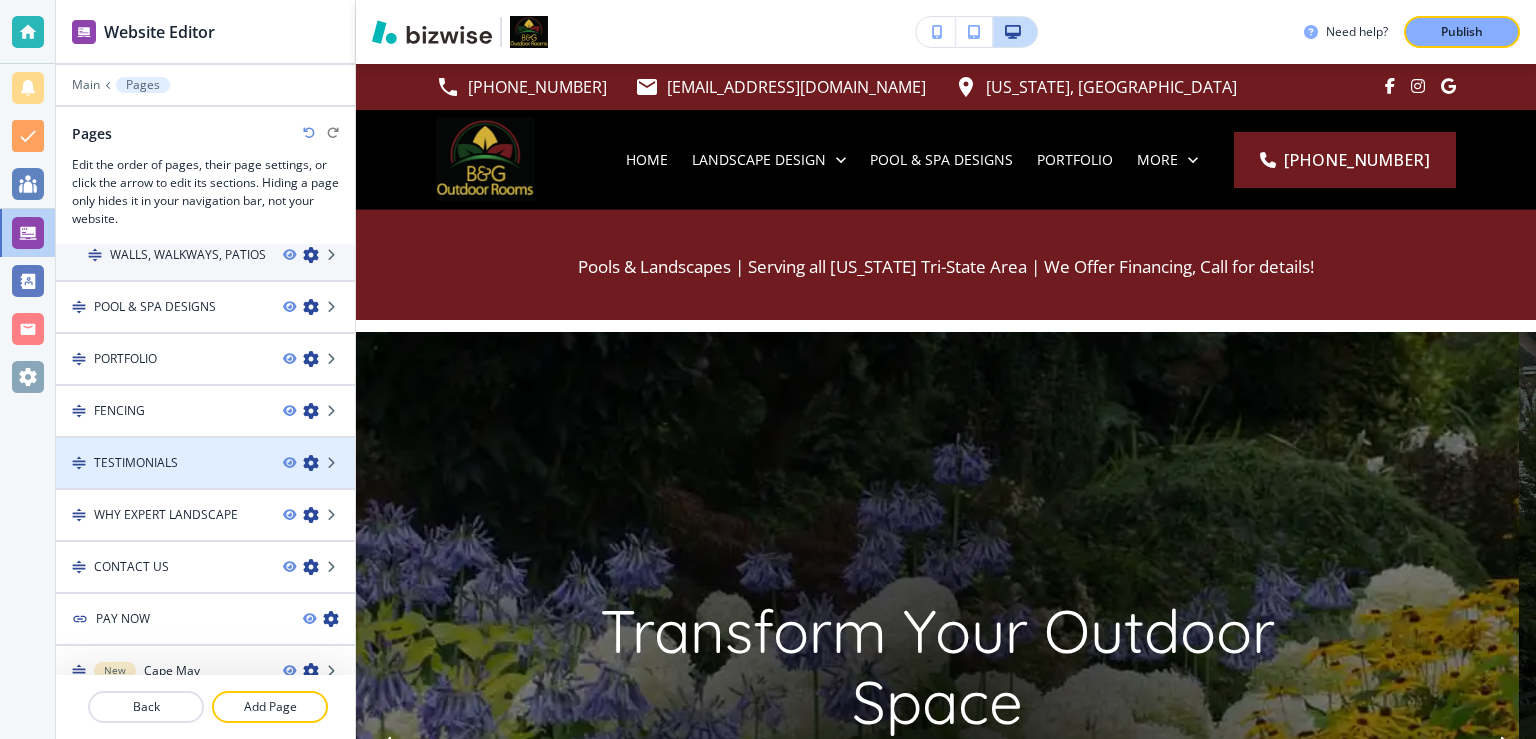 scroll, scrollTop: 189, scrollLeft: 0, axis: vertical 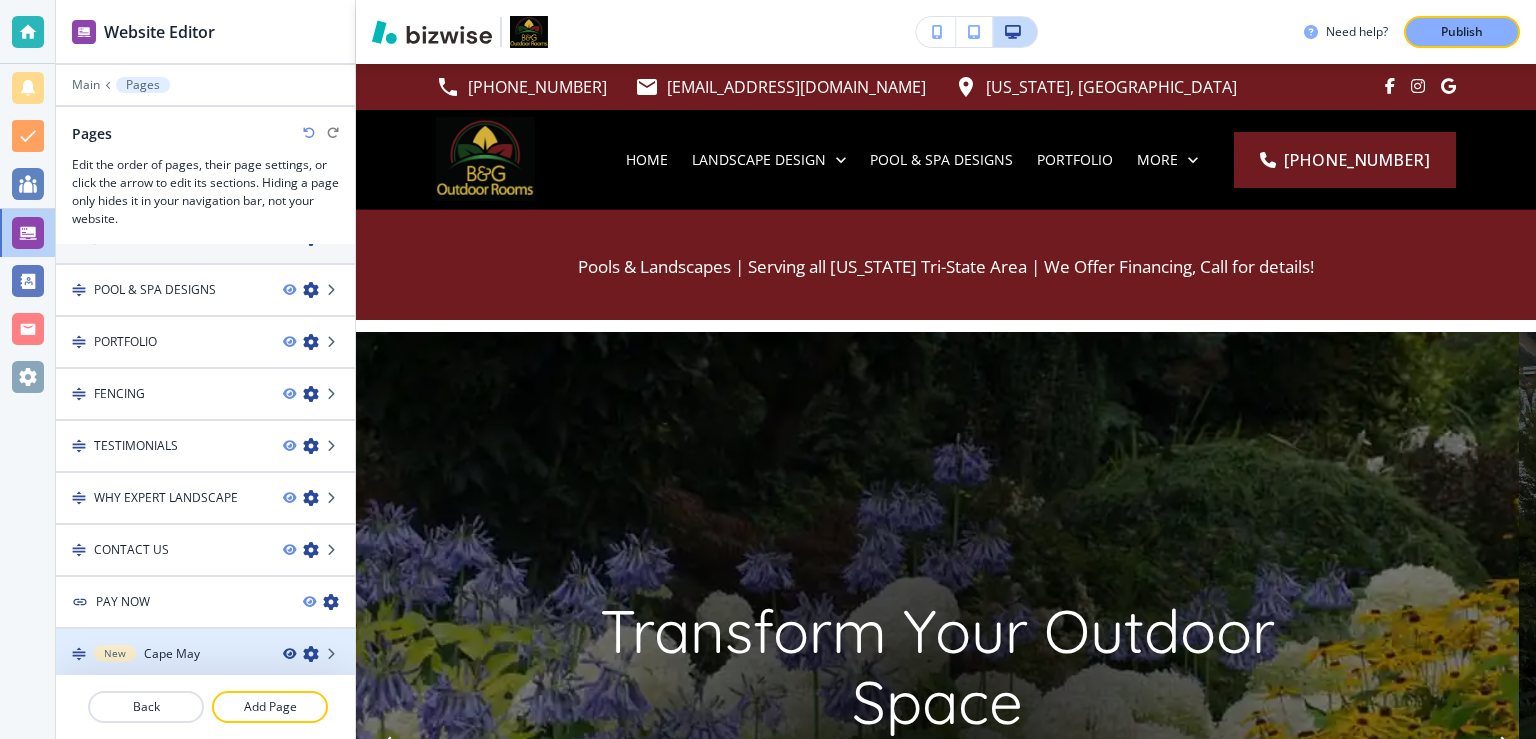 click at bounding box center [289, 654] 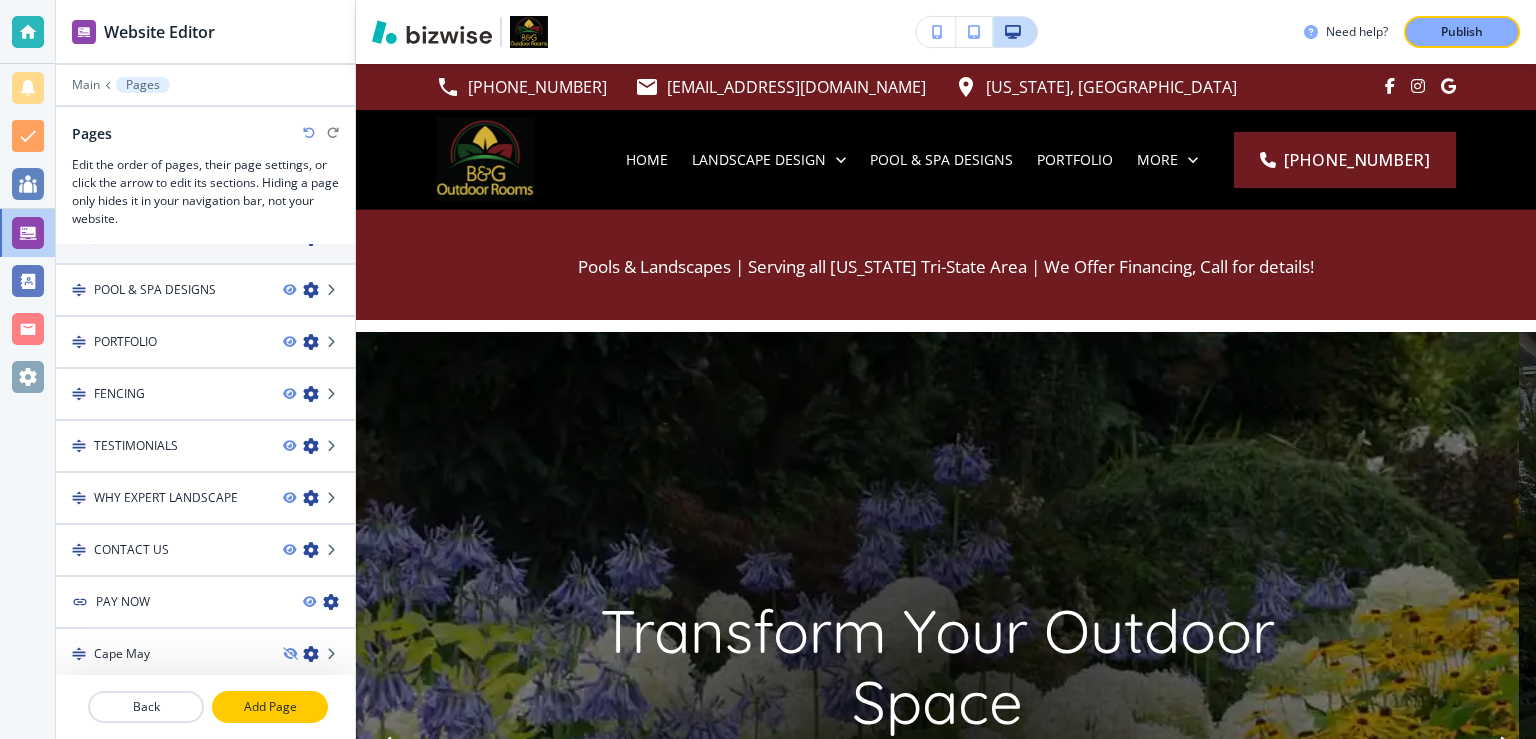 click on "Add Page" at bounding box center (270, 707) 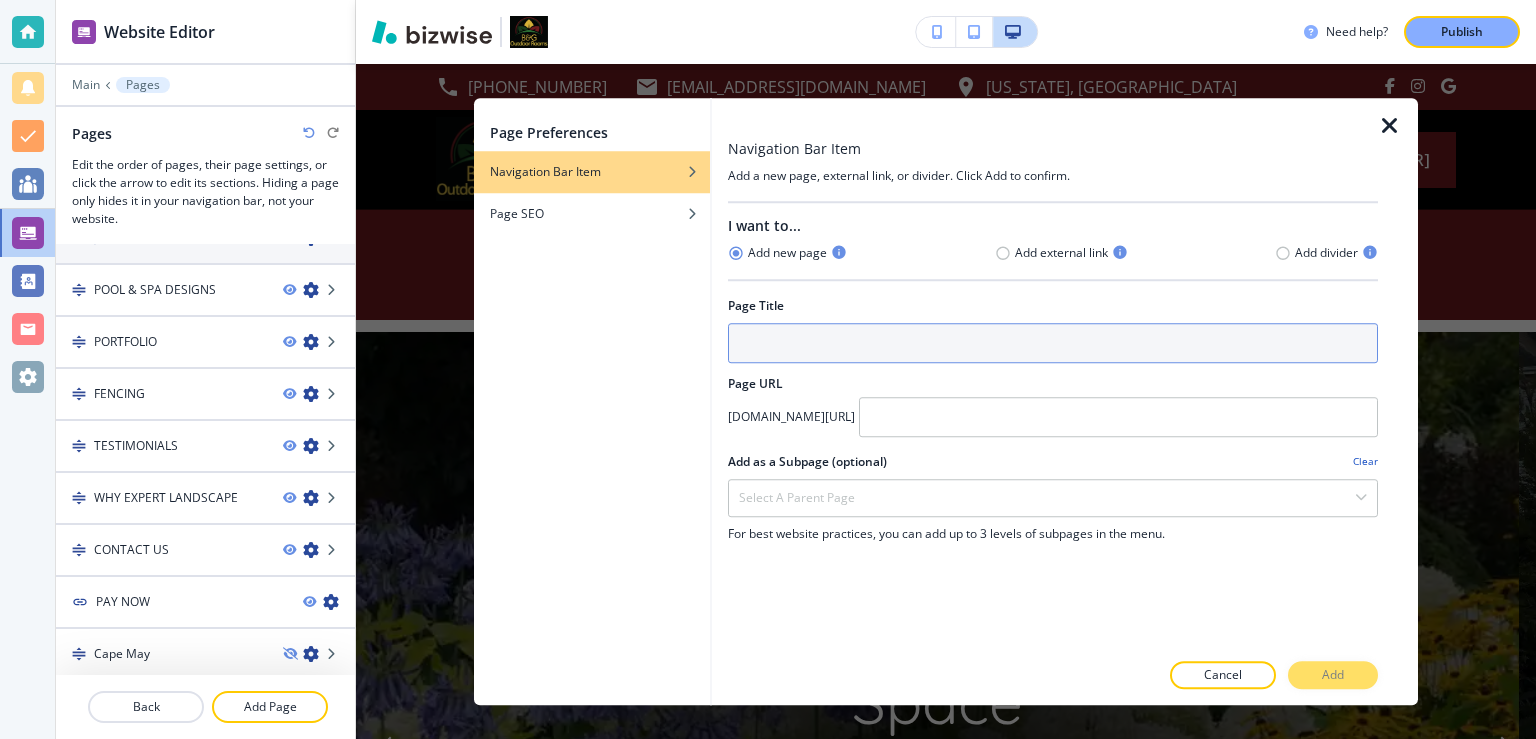 click at bounding box center [1053, 343] 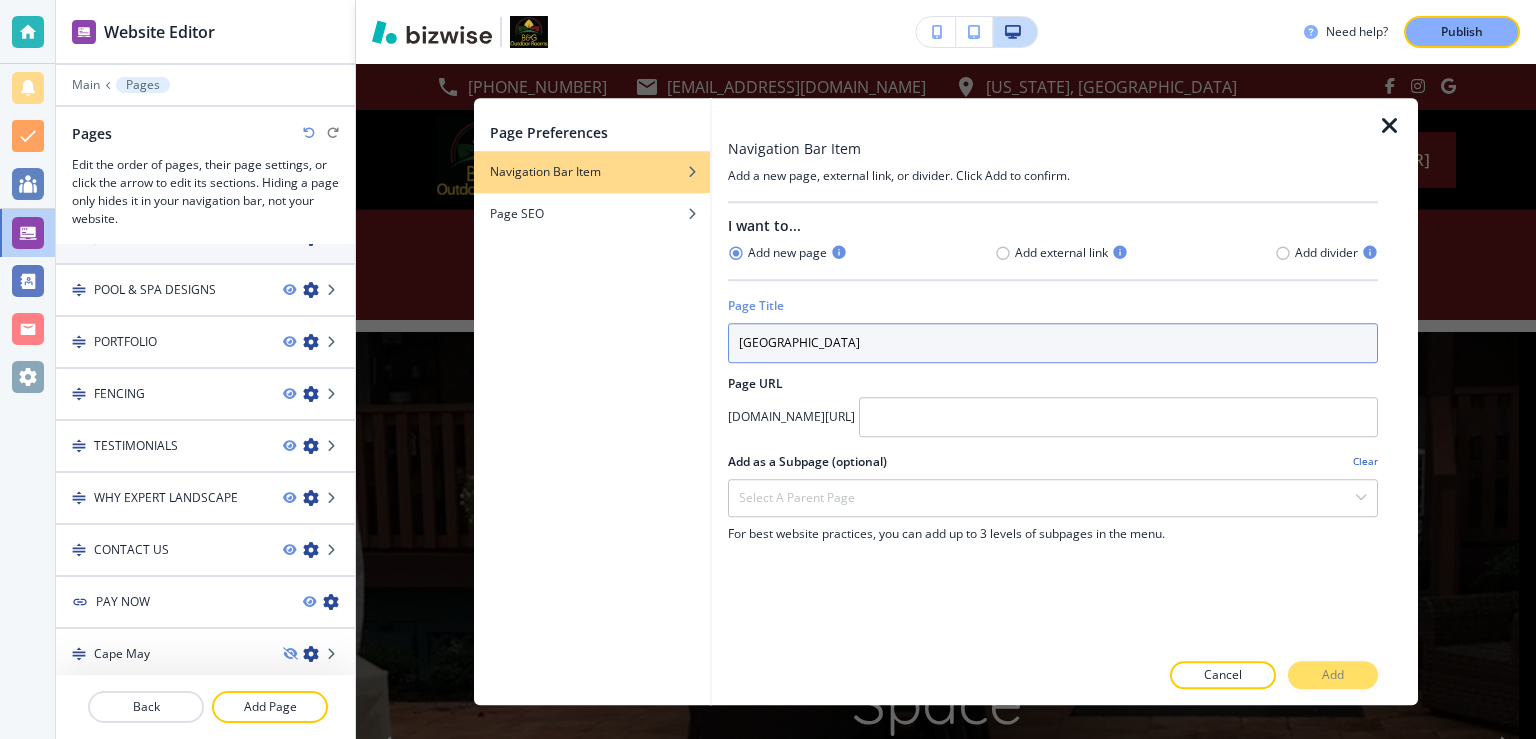 type on "[GEOGRAPHIC_DATA]" 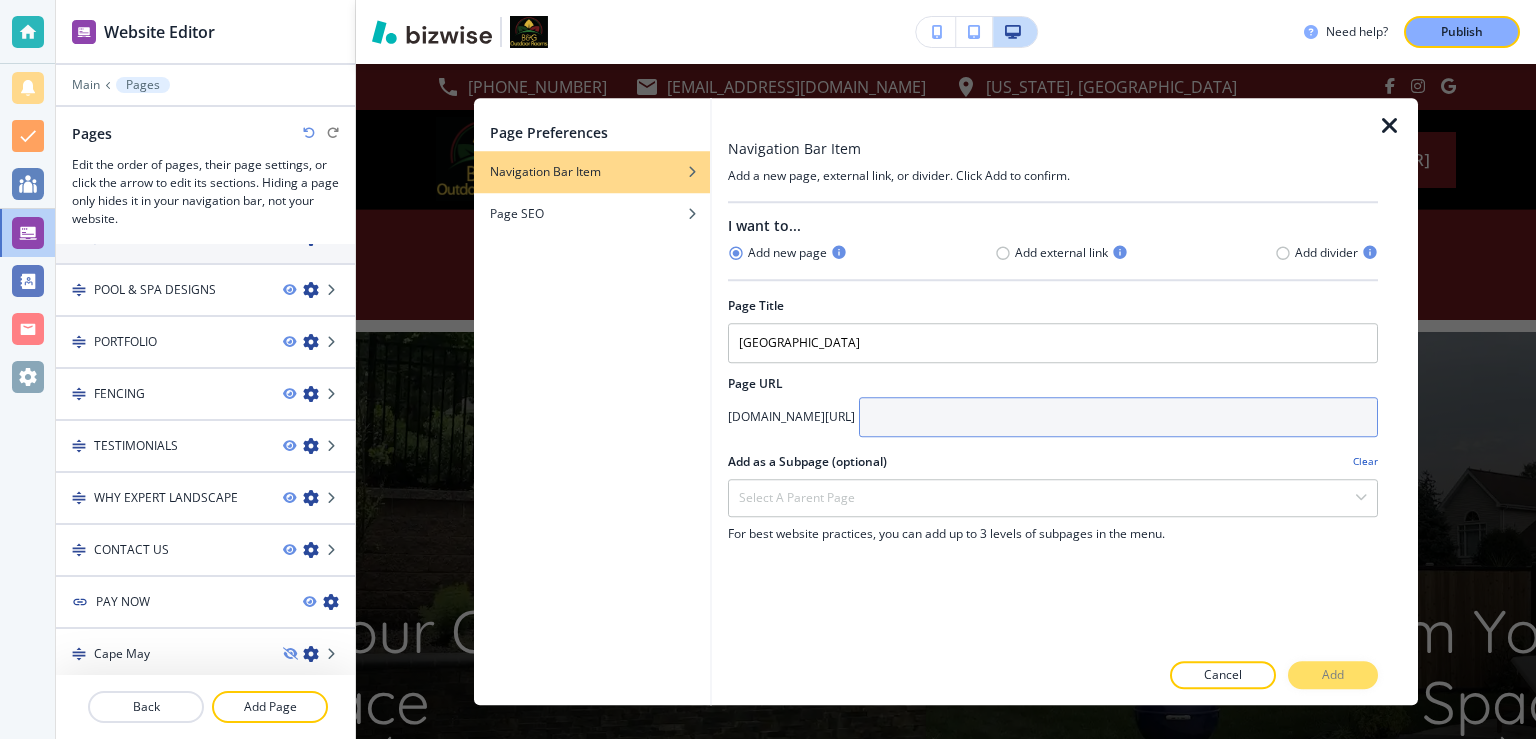click at bounding box center [1118, 417] 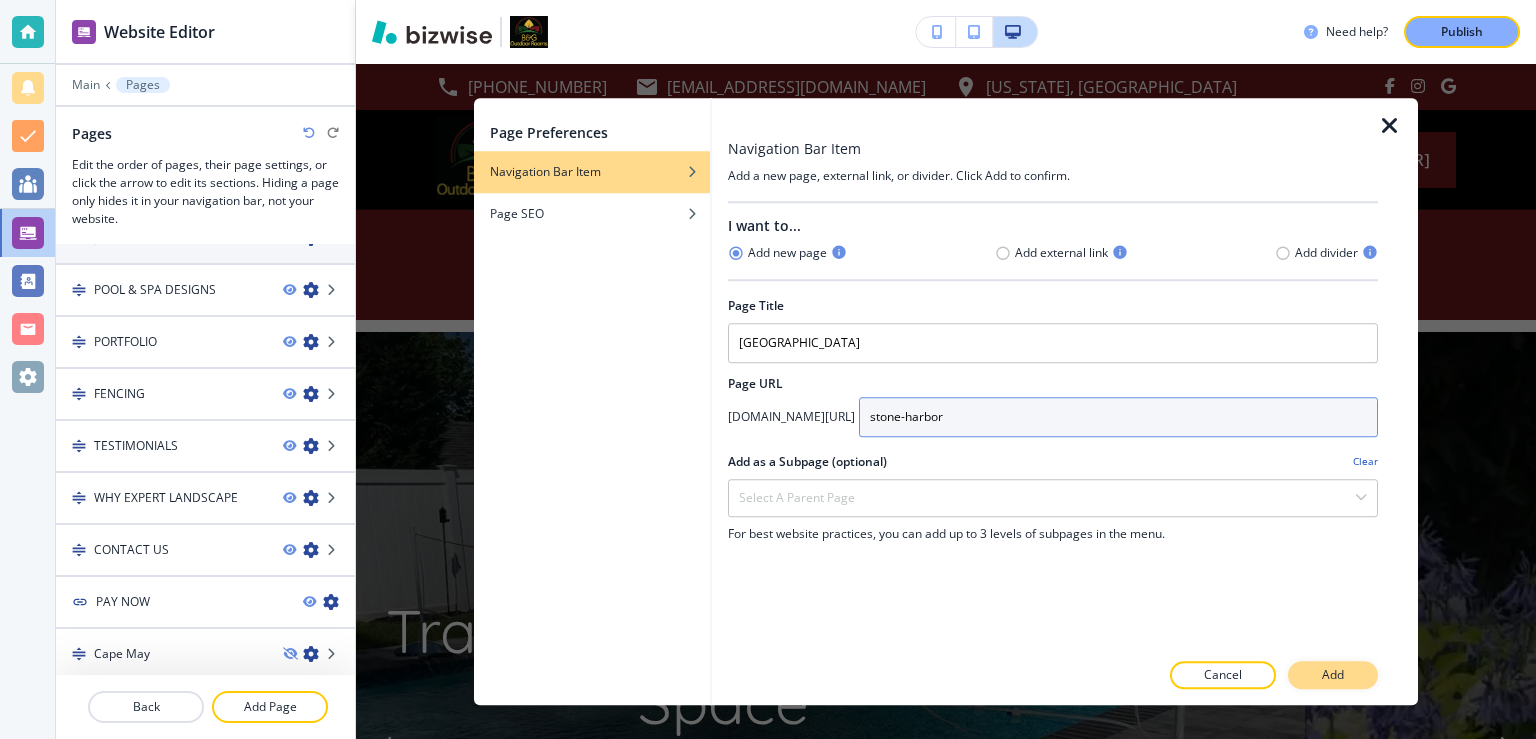 type on "stone-harbor" 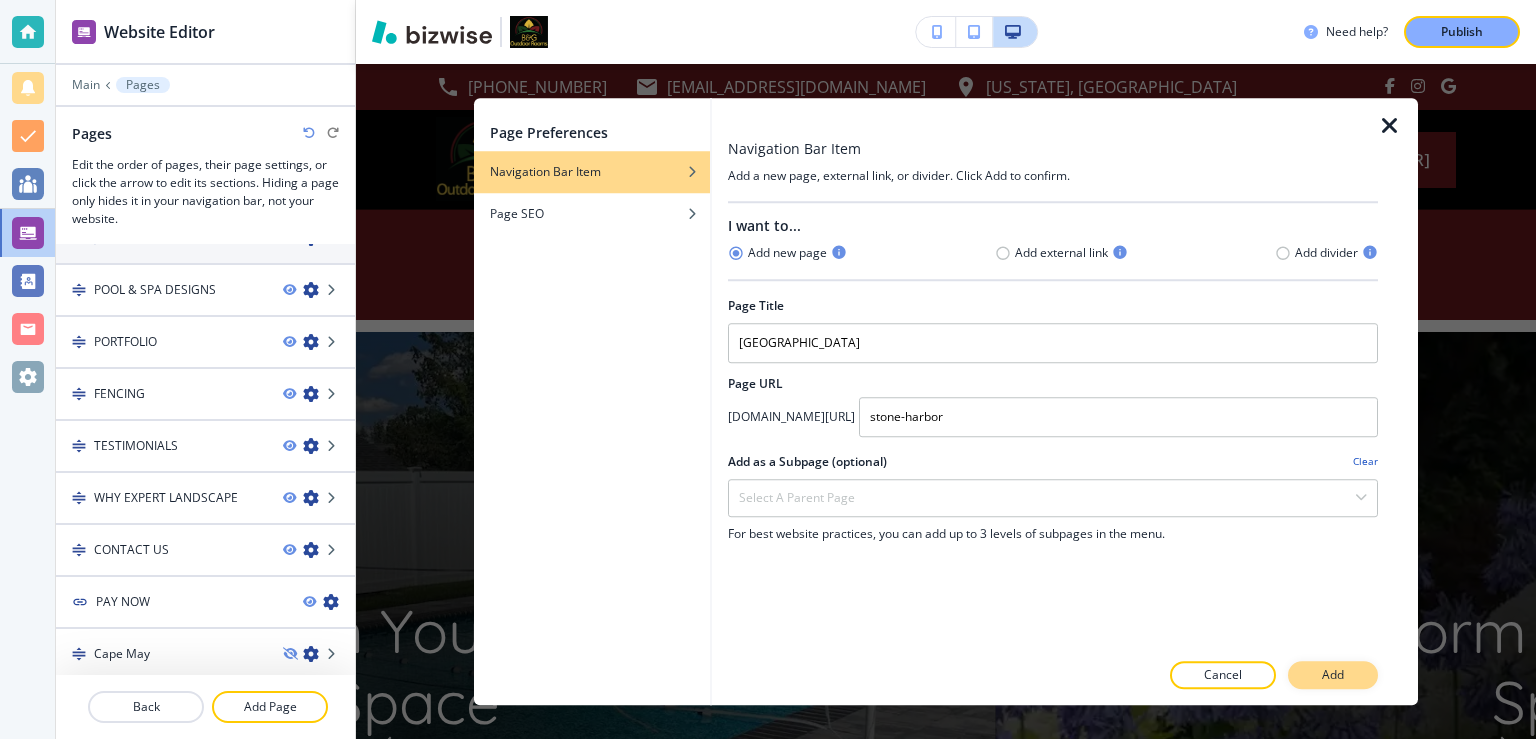 click on "Add" at bounding box center (1333, 675) 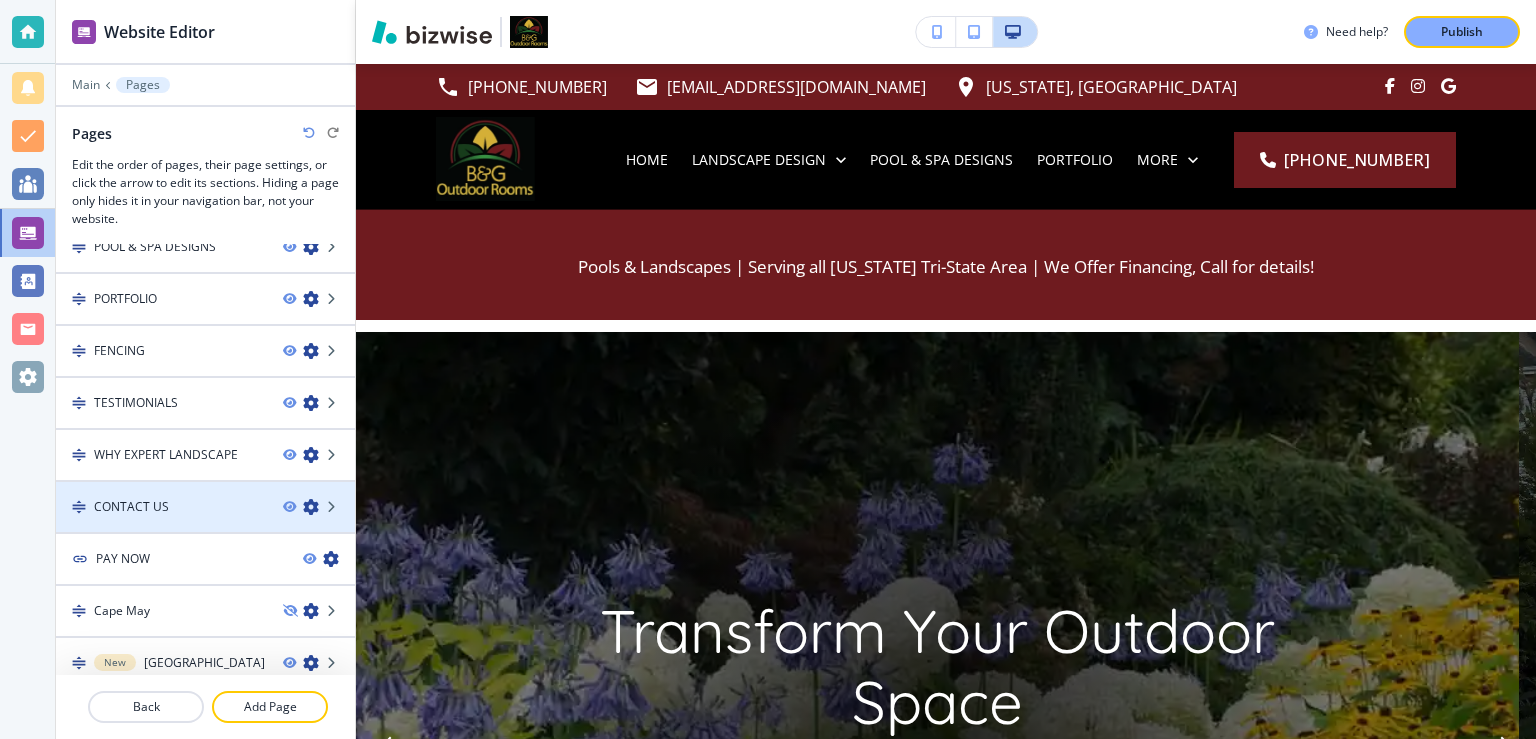 scroll, scrollTop: 240, scrollLeft: 0, axis: vertical 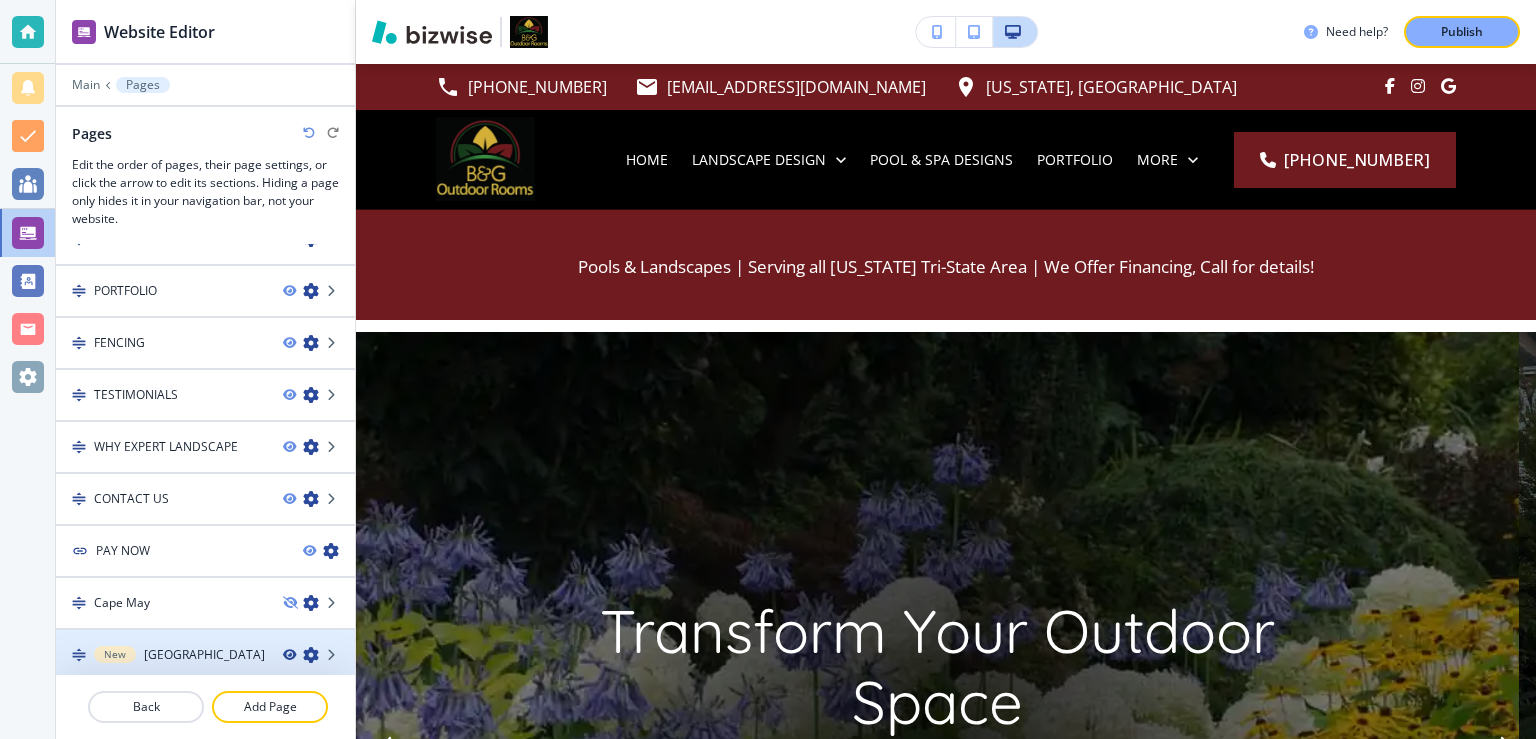 click at bounding box center [289, 655] 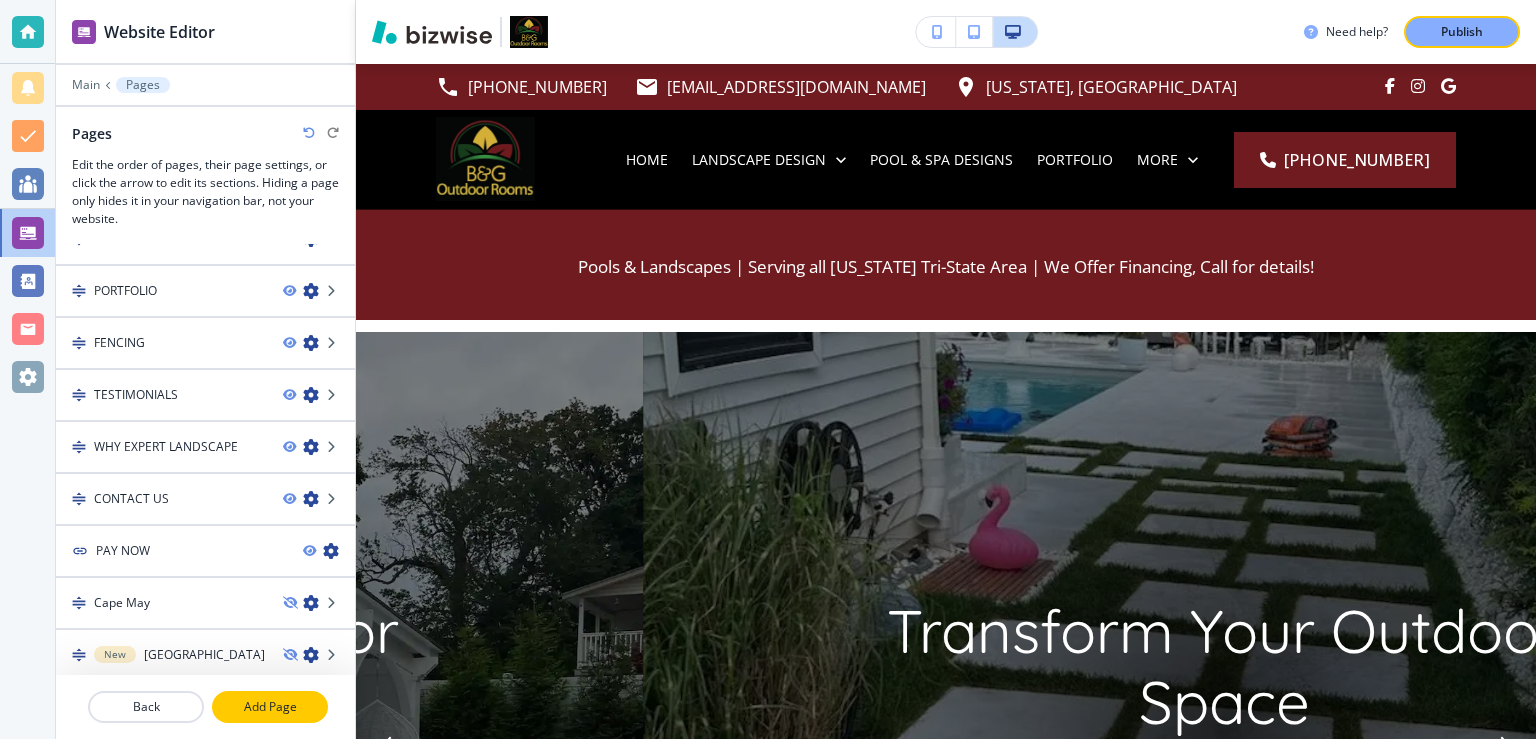 click on "Add Page" at bounding box center [270, 707] 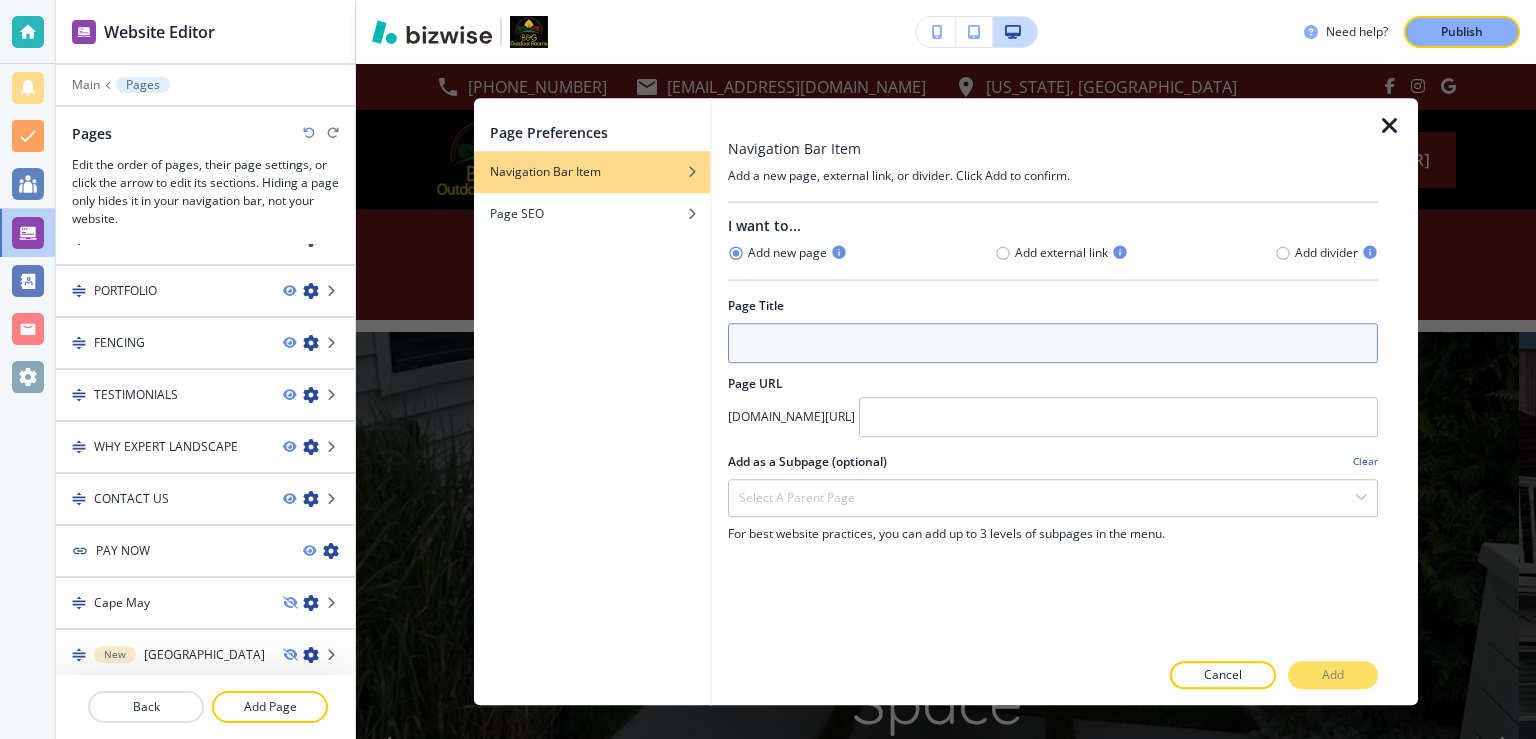 click at bounding box center (1053, 343) 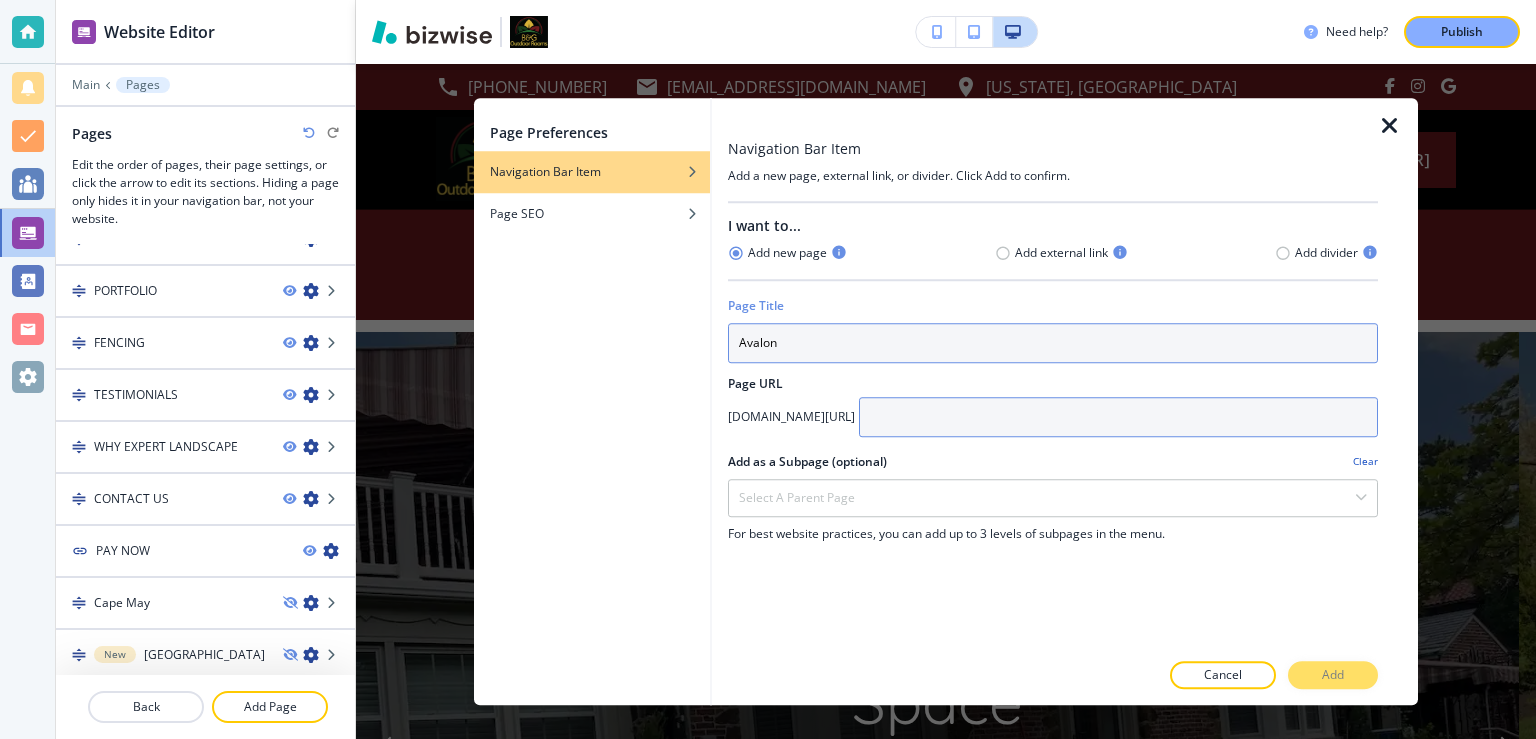 type on "Avalon" 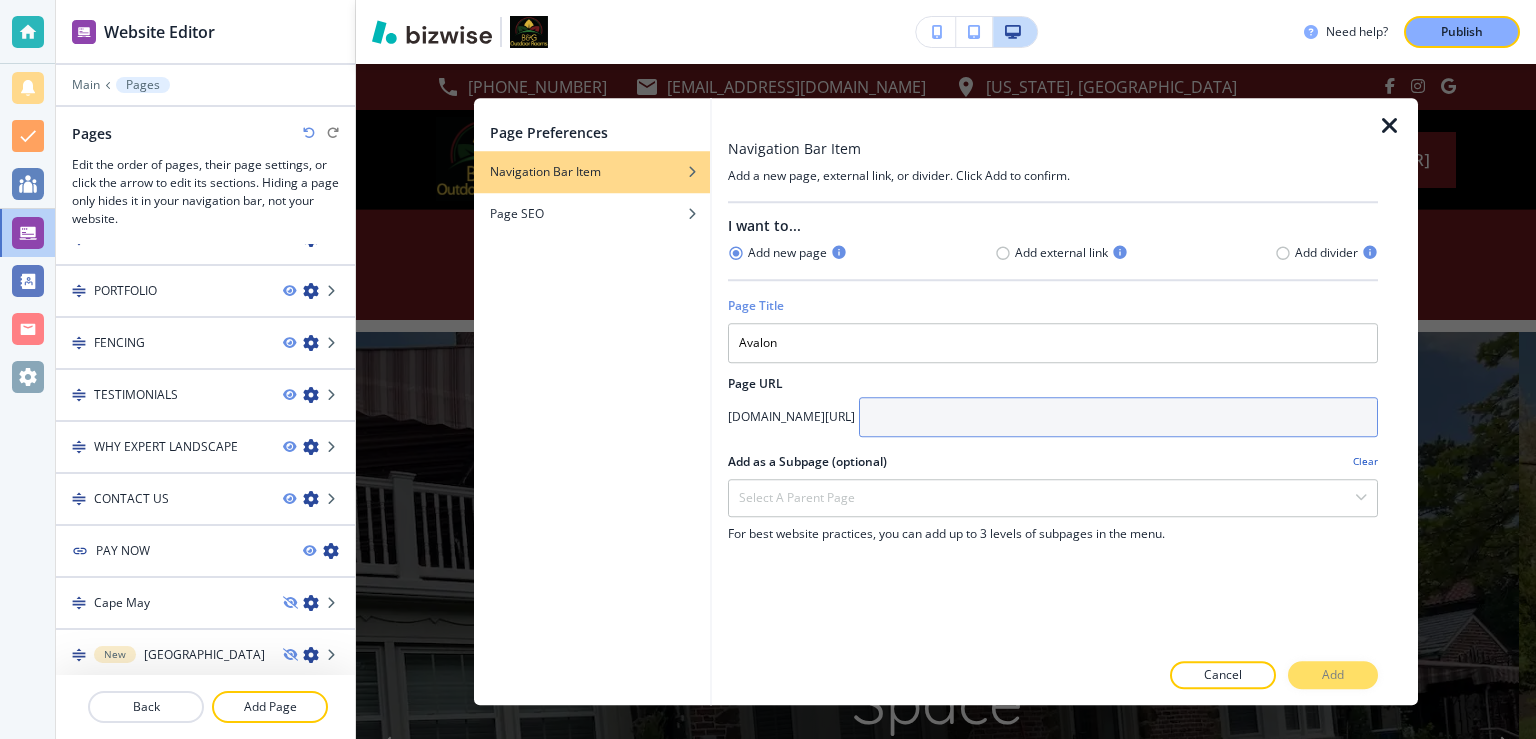 click at bounding box center [1118, 417] 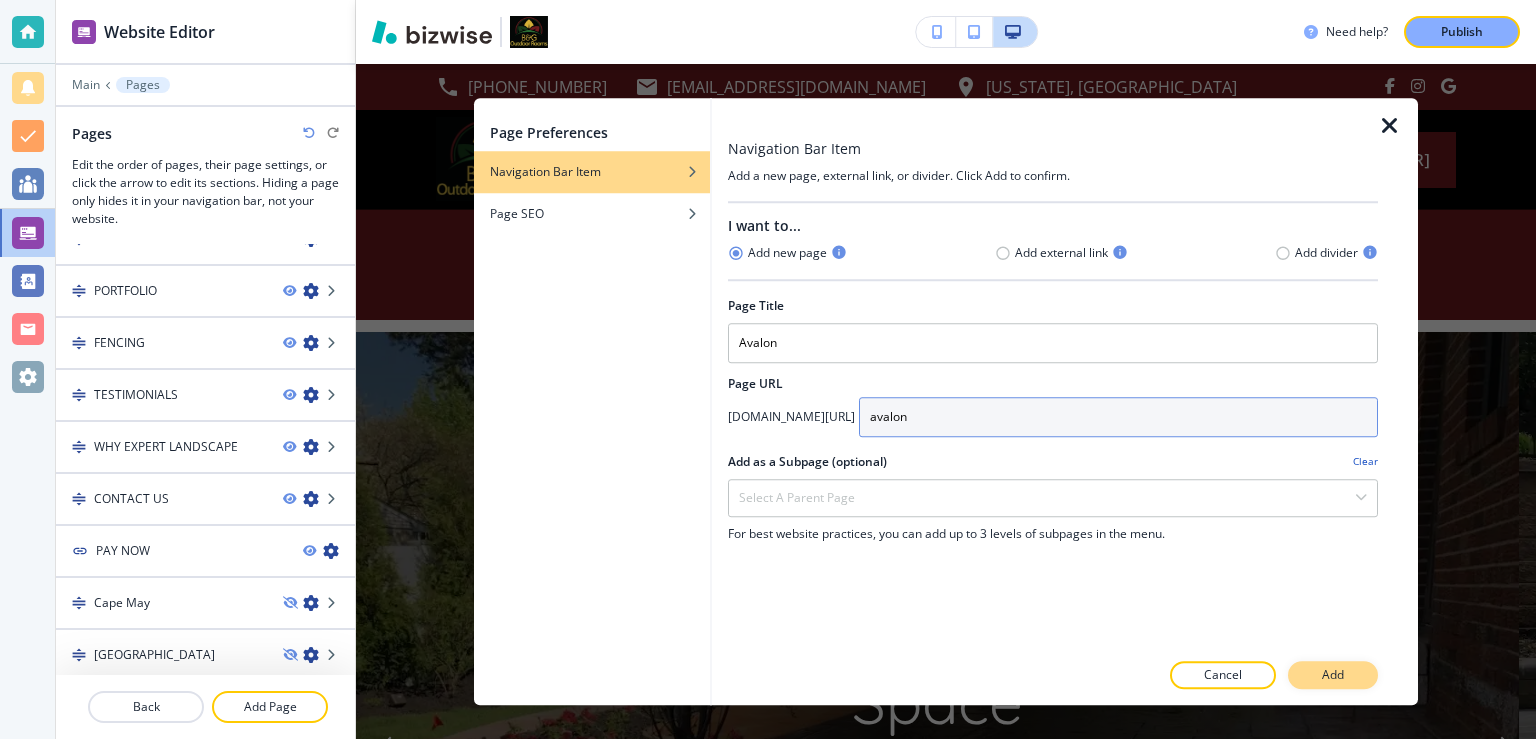 type on "avalon" 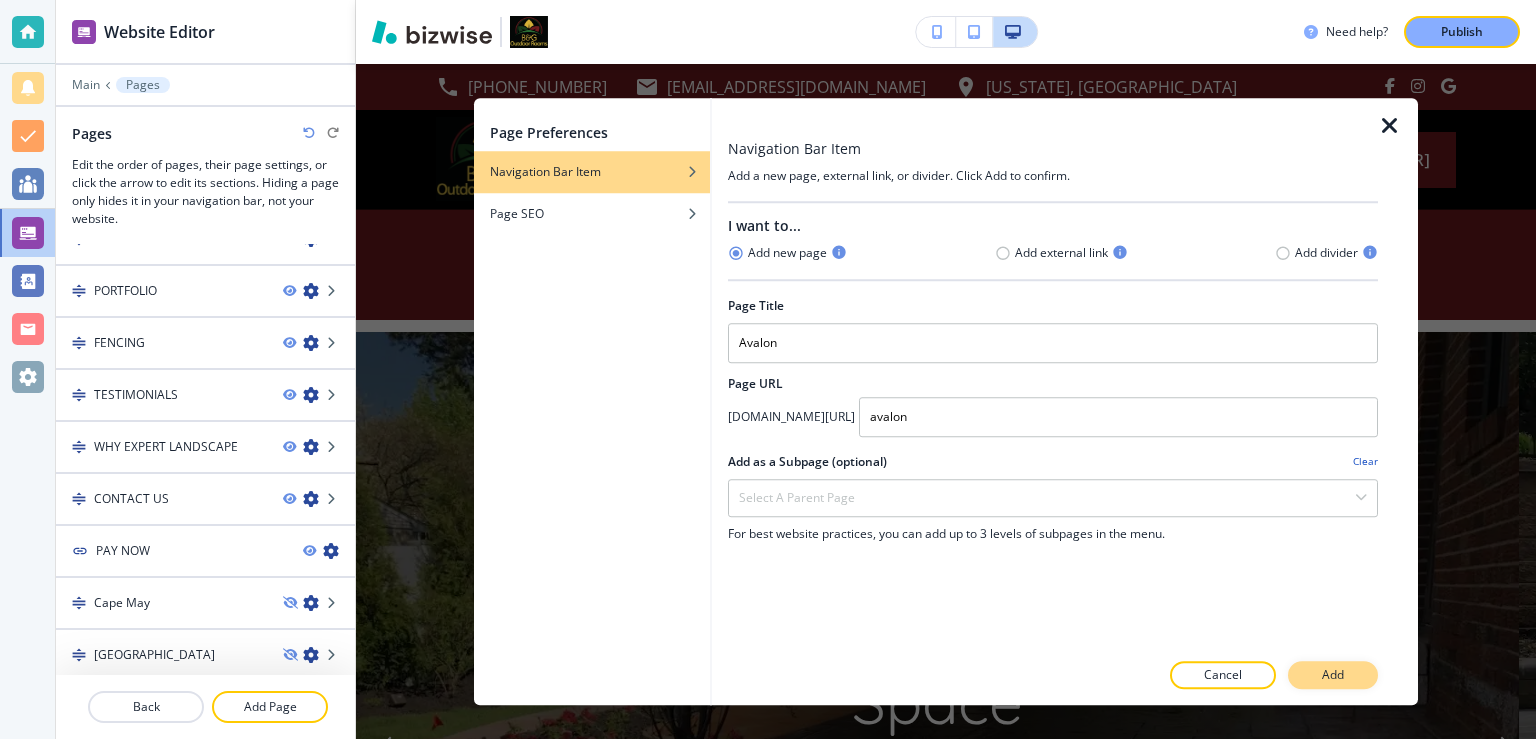 click on "Add" at bounding box center (1333, 675) 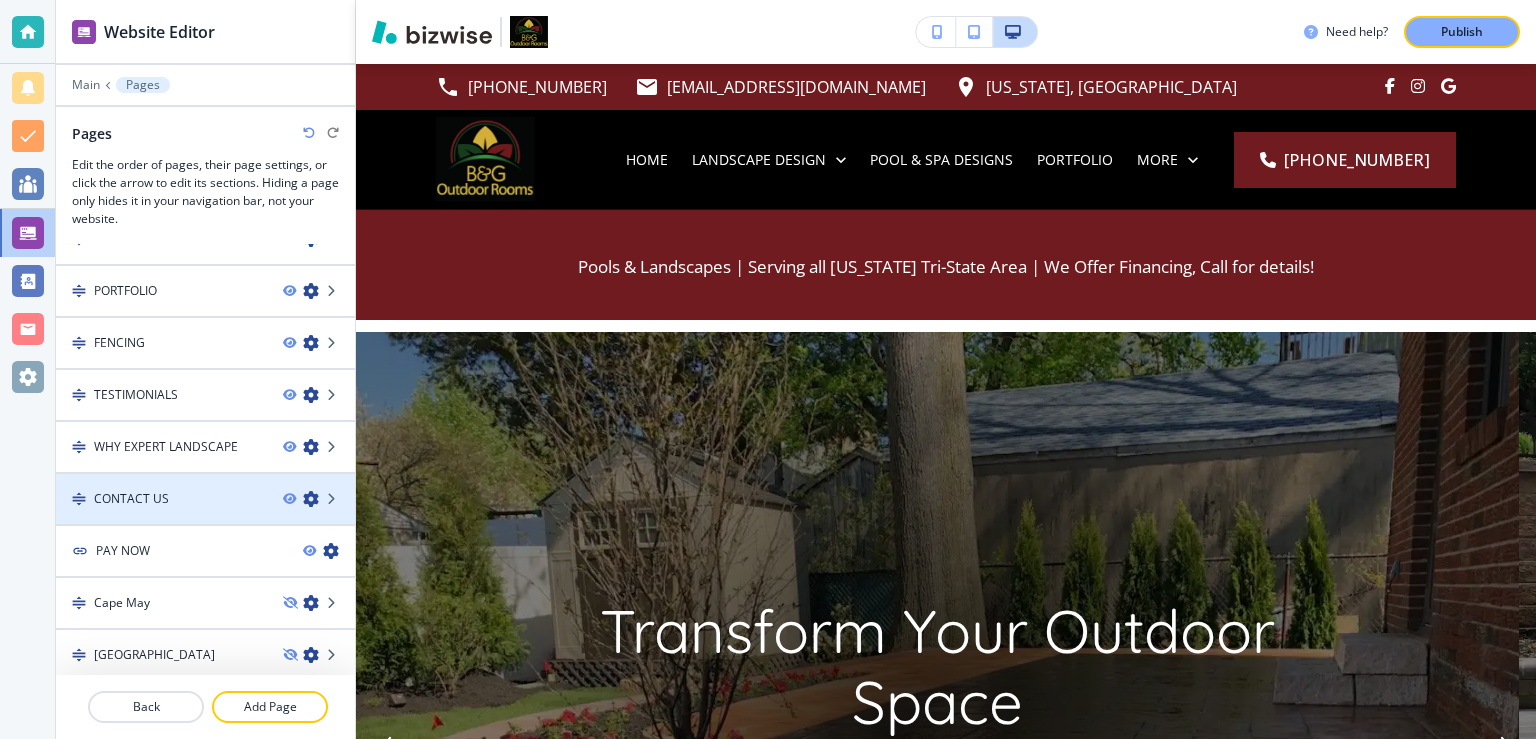 scroll, scrollTop: 292, scrollLeft: 0, axis: vertical 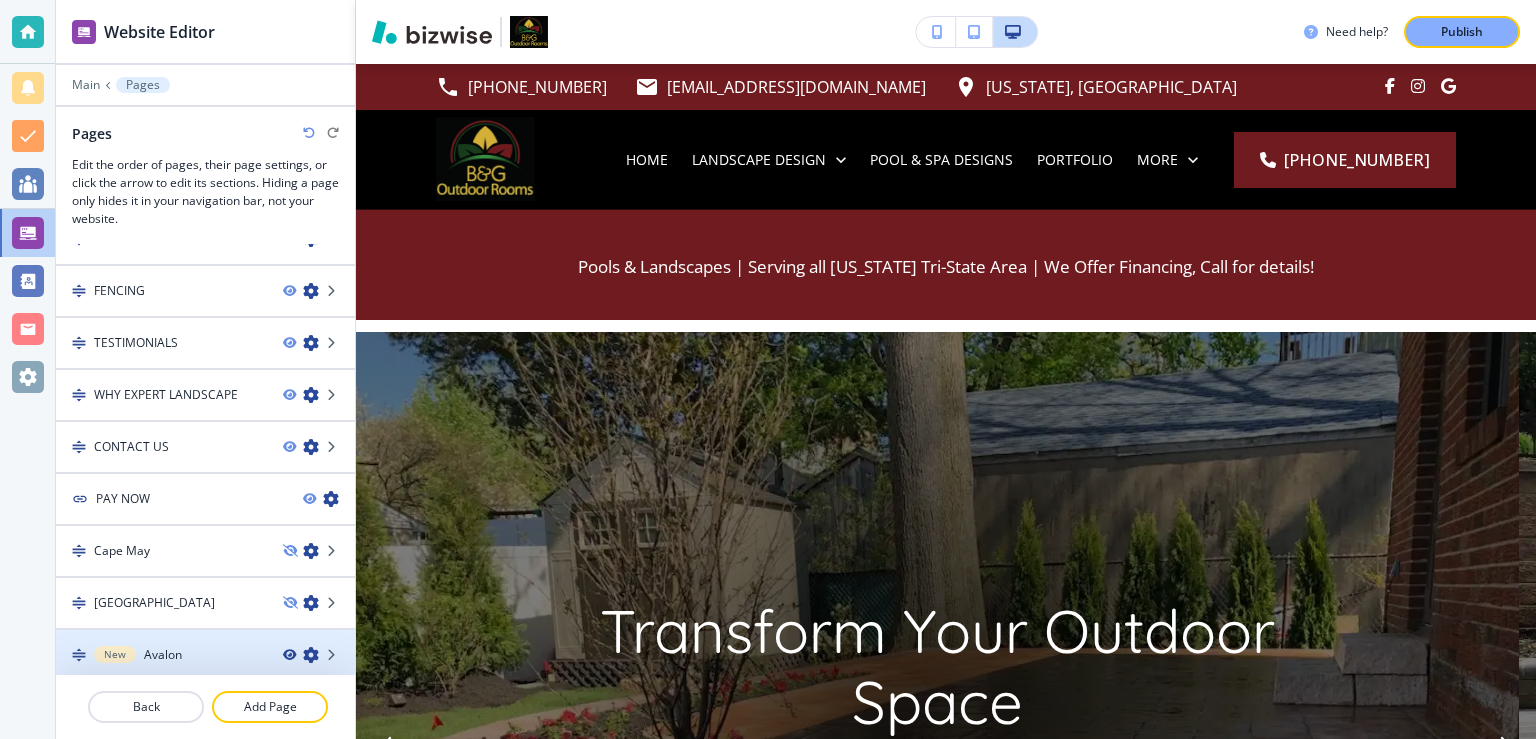 click at bounding box center [289, 655] 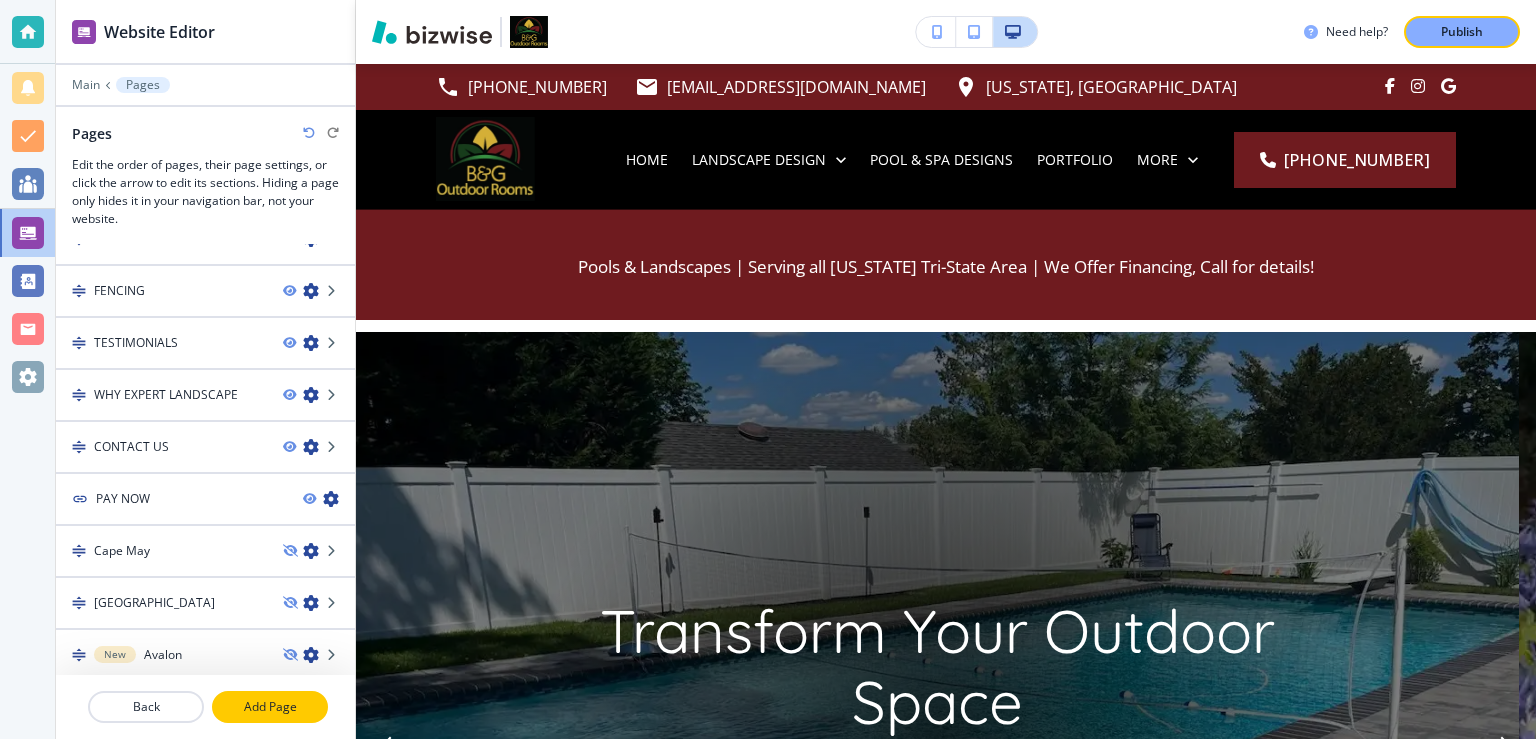 click on "Add Page" at bounding box center (270, 707) 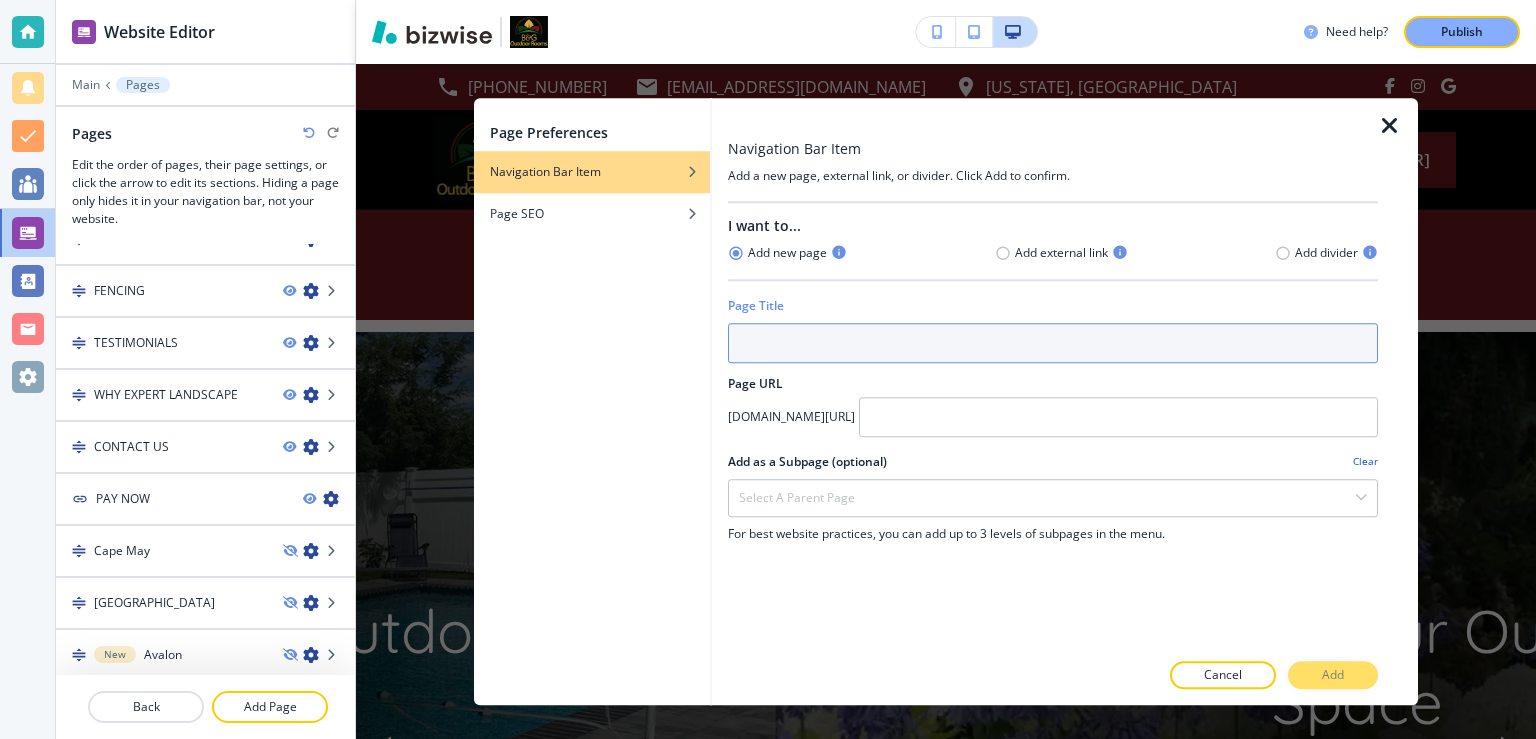 click at bounding box center [1053, 343] 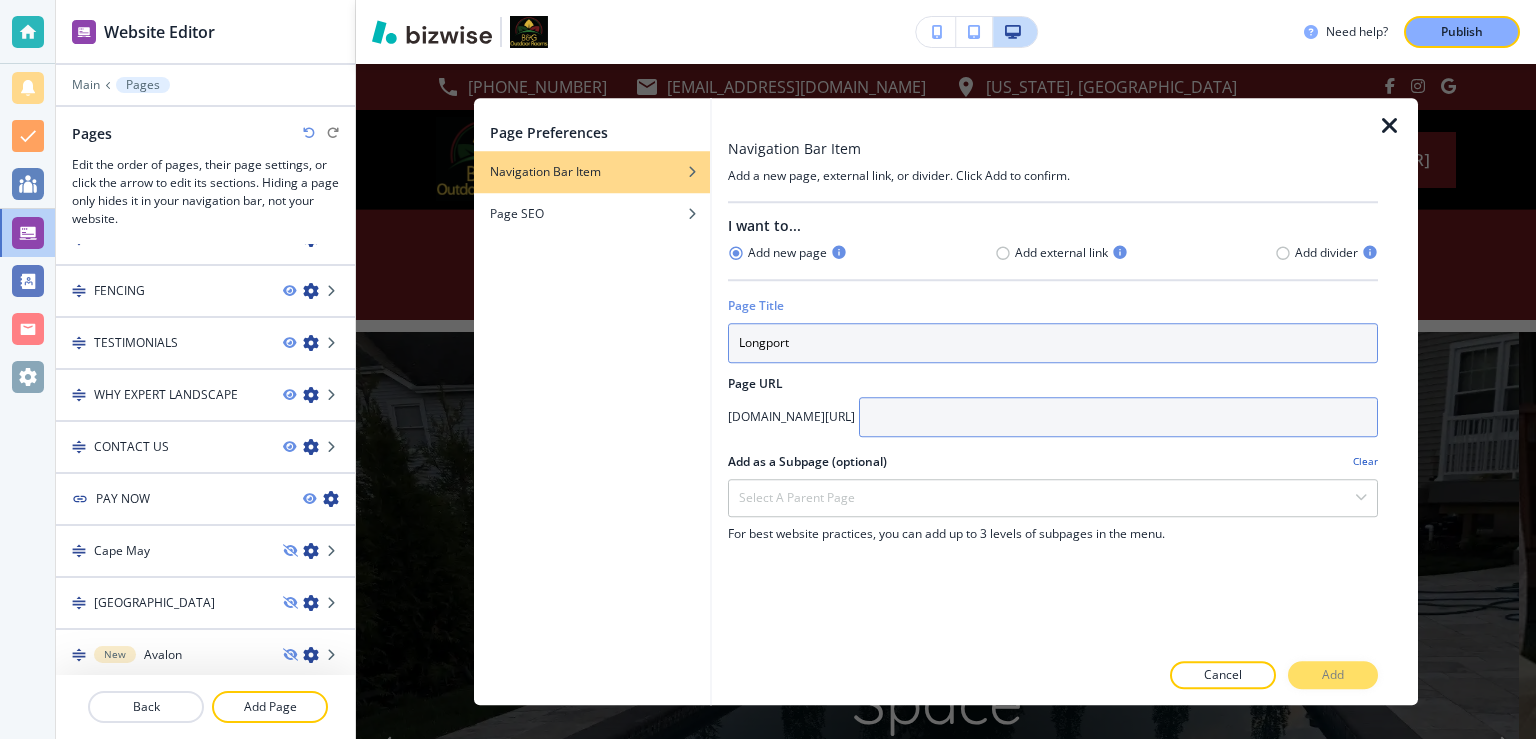 type on "Longport" 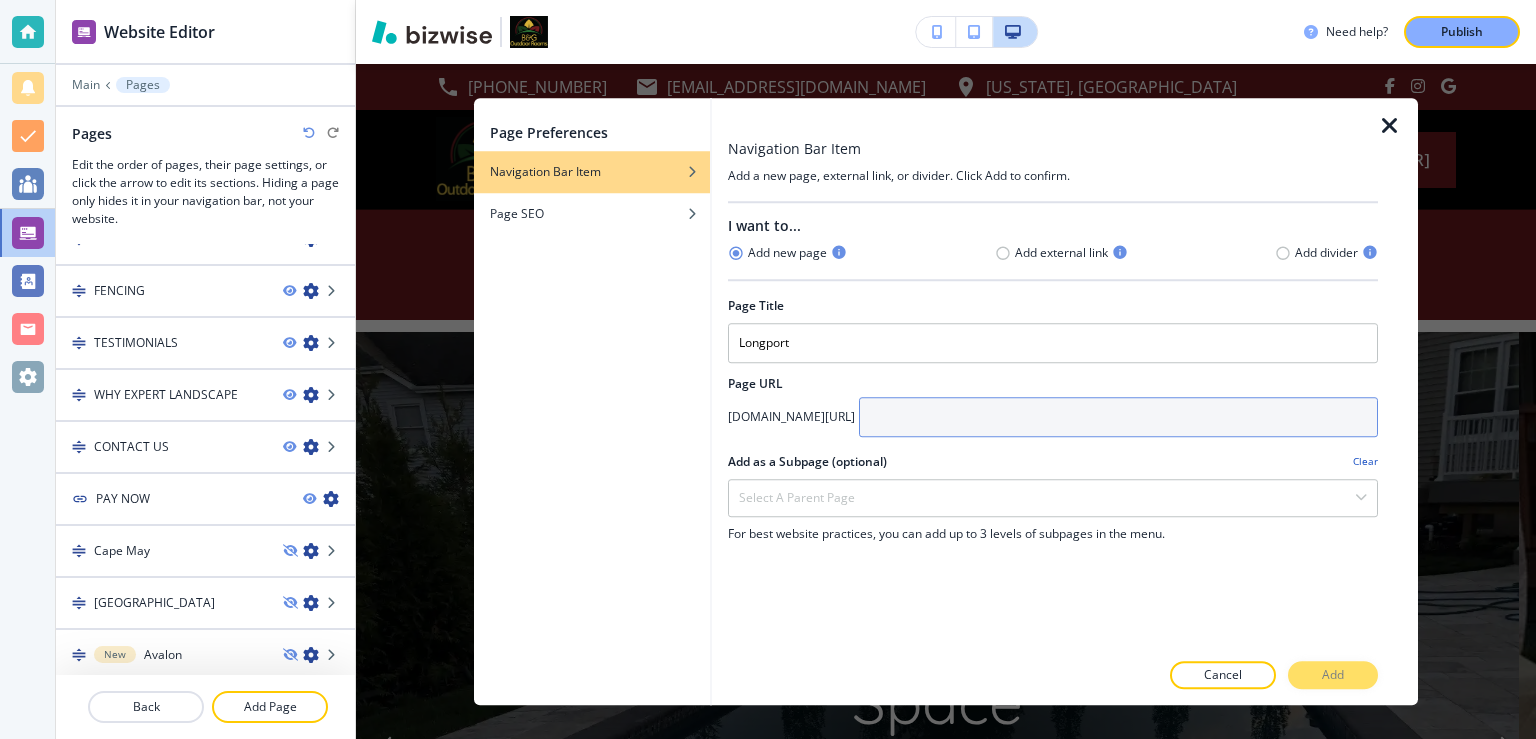 click at bounding box center (1118, 417) 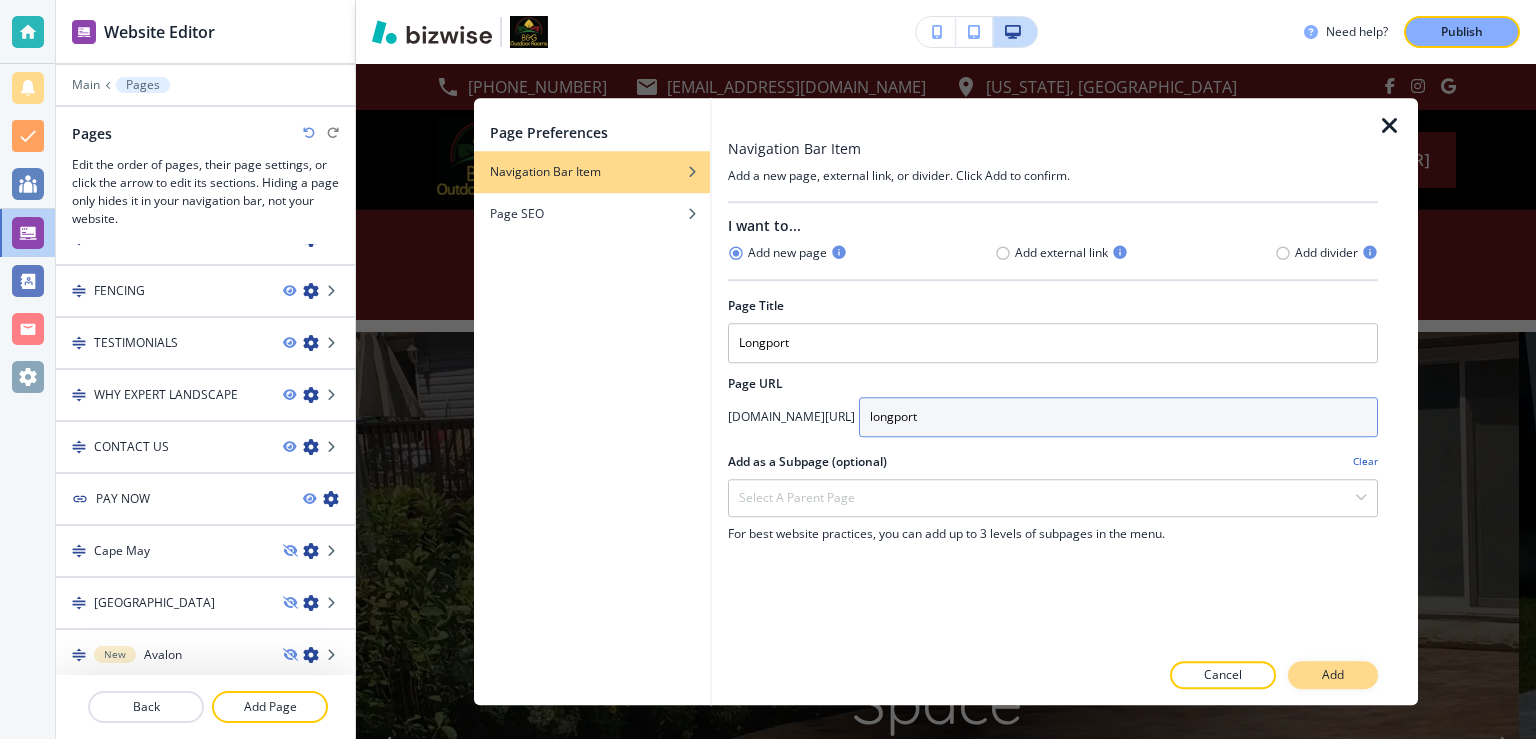 type on "longport" 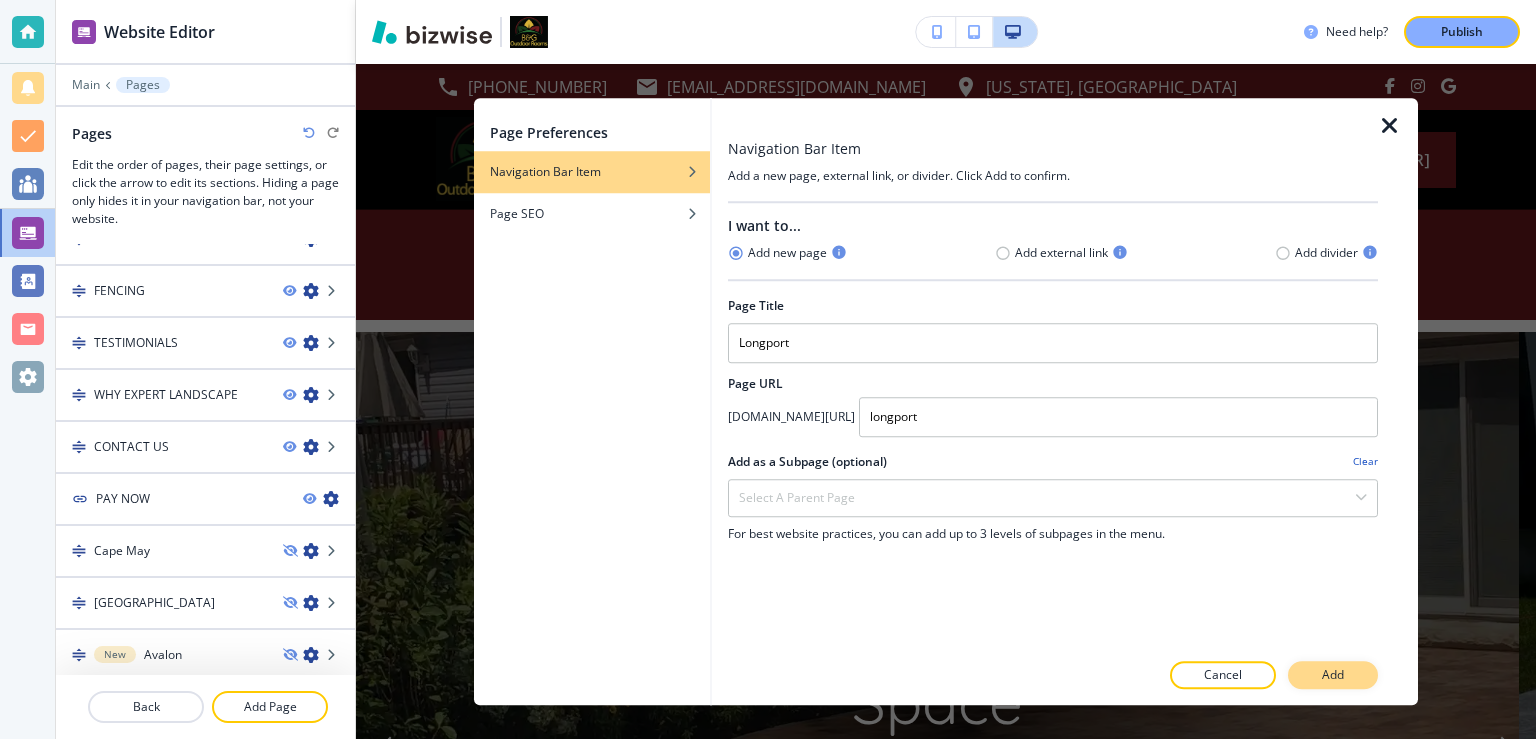 click on "Add" at bounding box center (1333, 675) 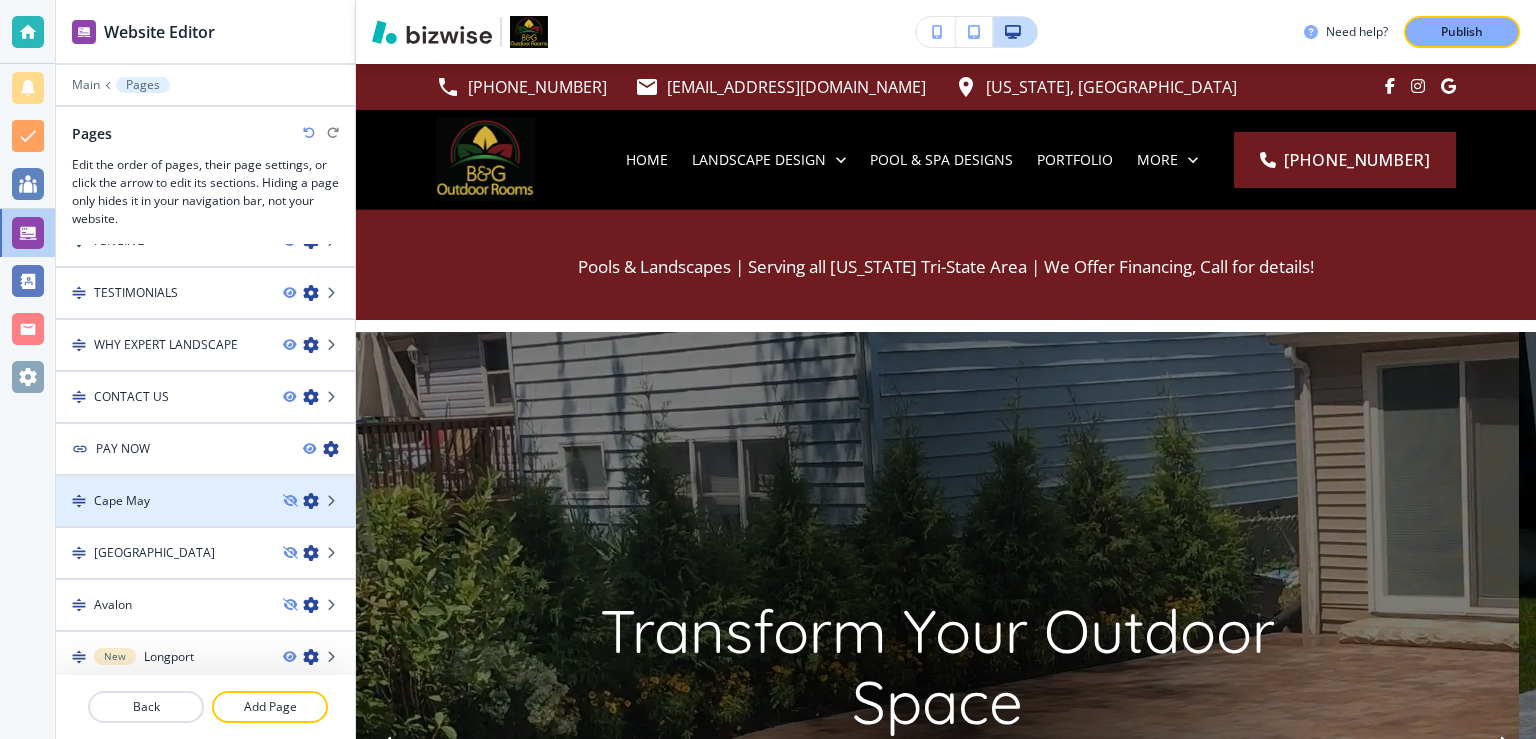 scroll, scrollTop: 343, scrollLeft: 0, axis: vertical 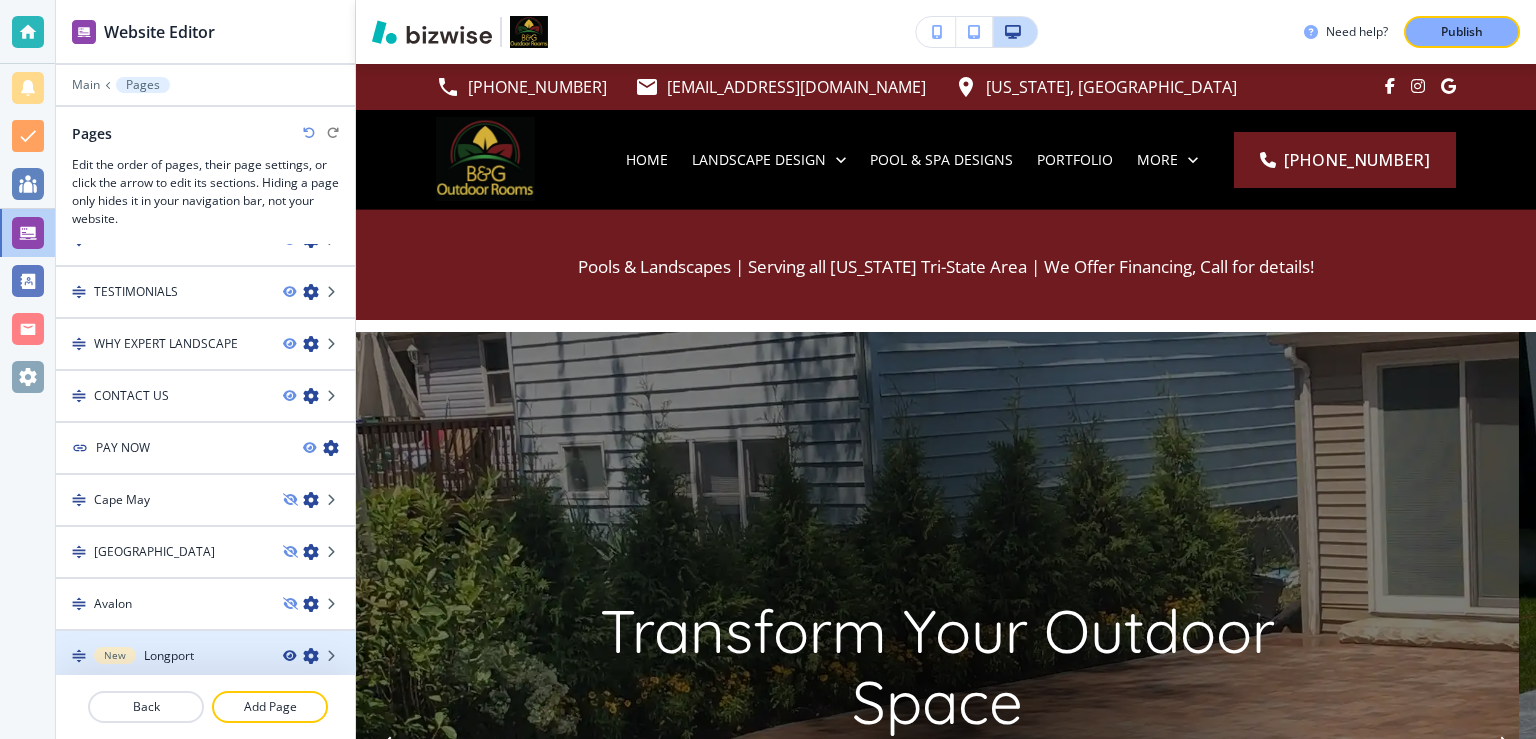 click at bounding box center (289, 656) 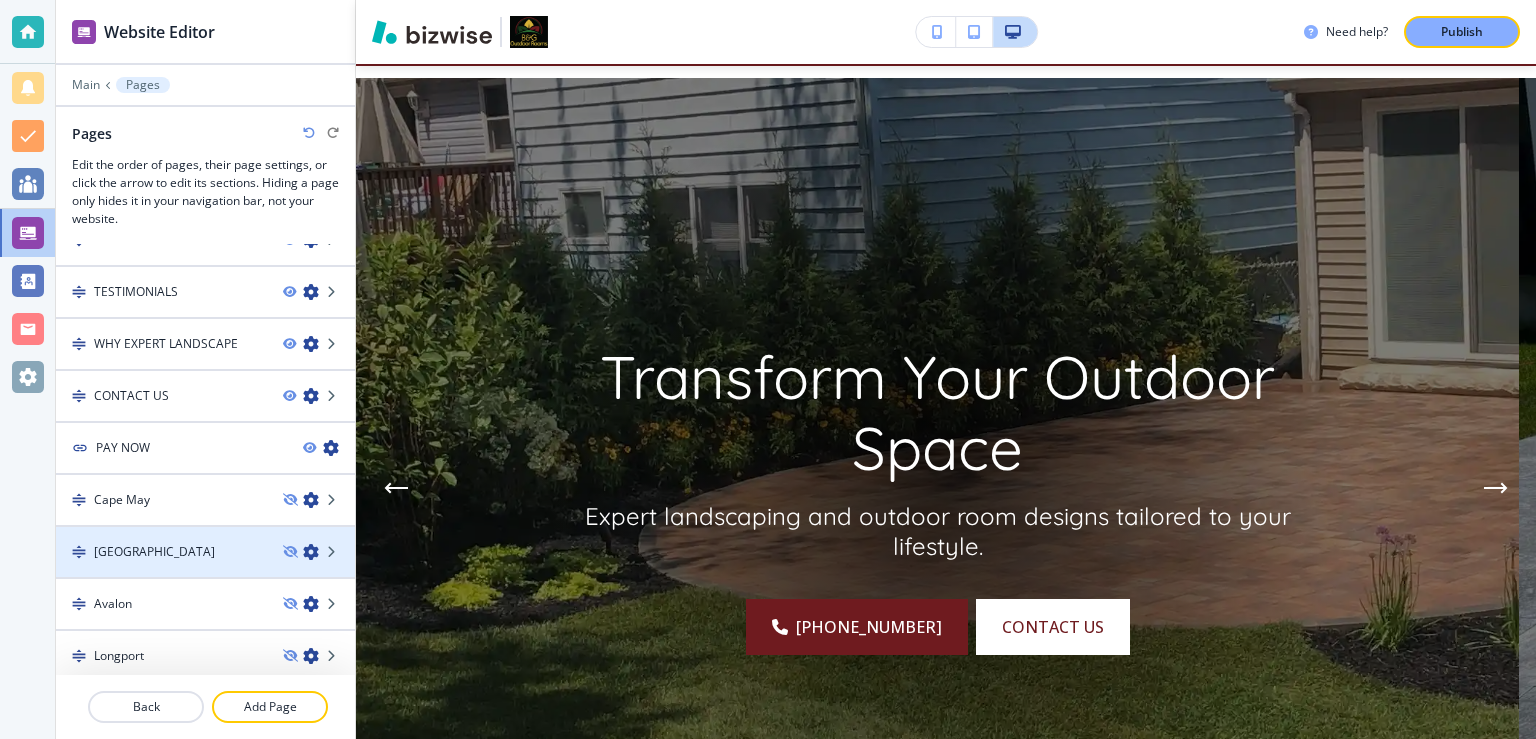 scroll, scrollTop: 259, scrollLeft: 0, axis: vertical 